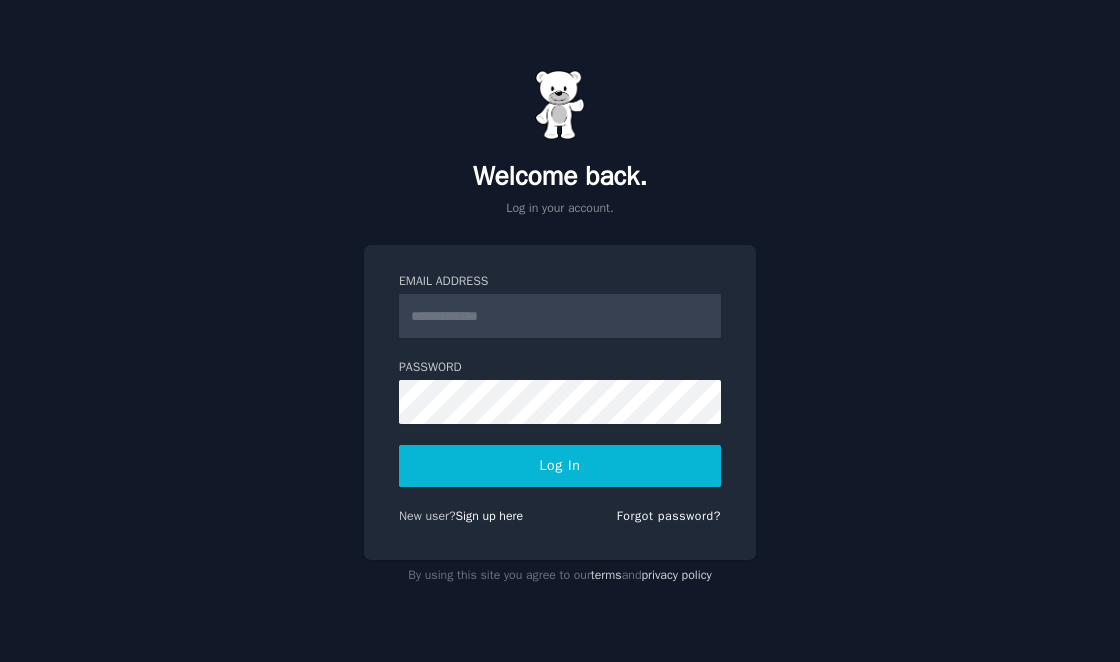 scroll, scrollTop: 96, scrollLeft: 0, axis: vertical 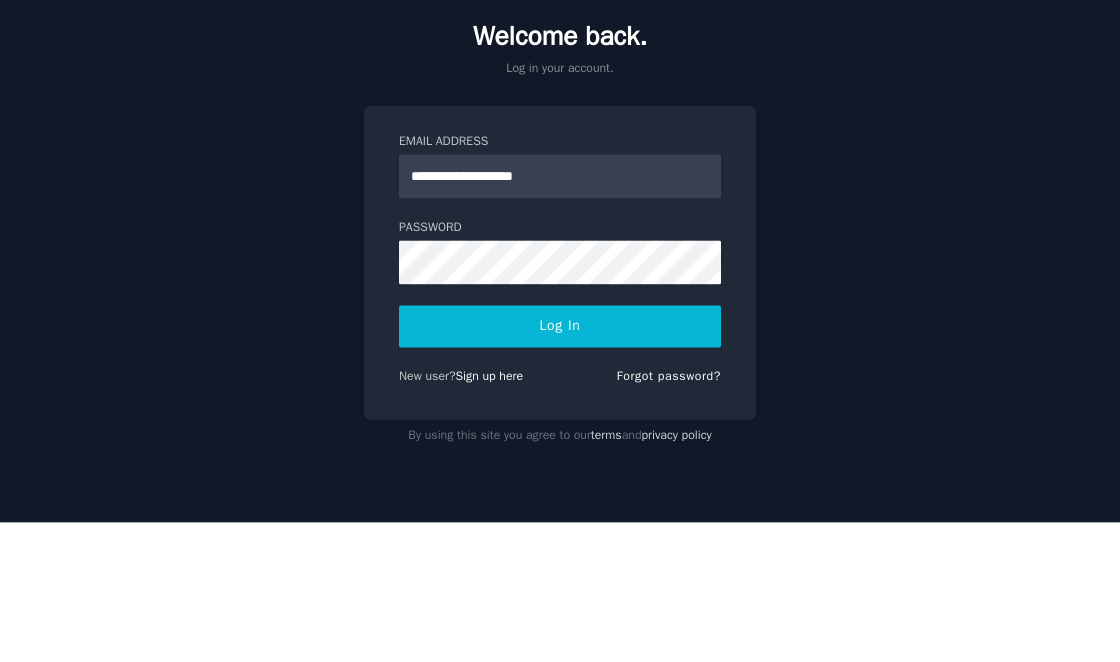 type on "**********" 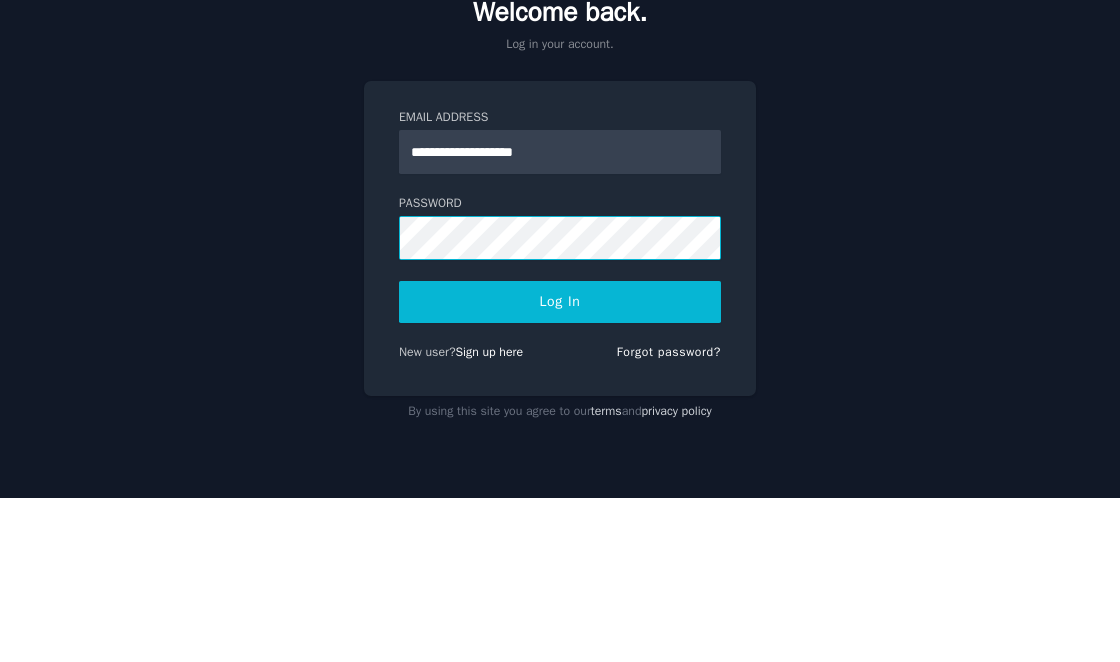 scroll, scrollTop: 96, scrollLeft: 0, axis: vertical 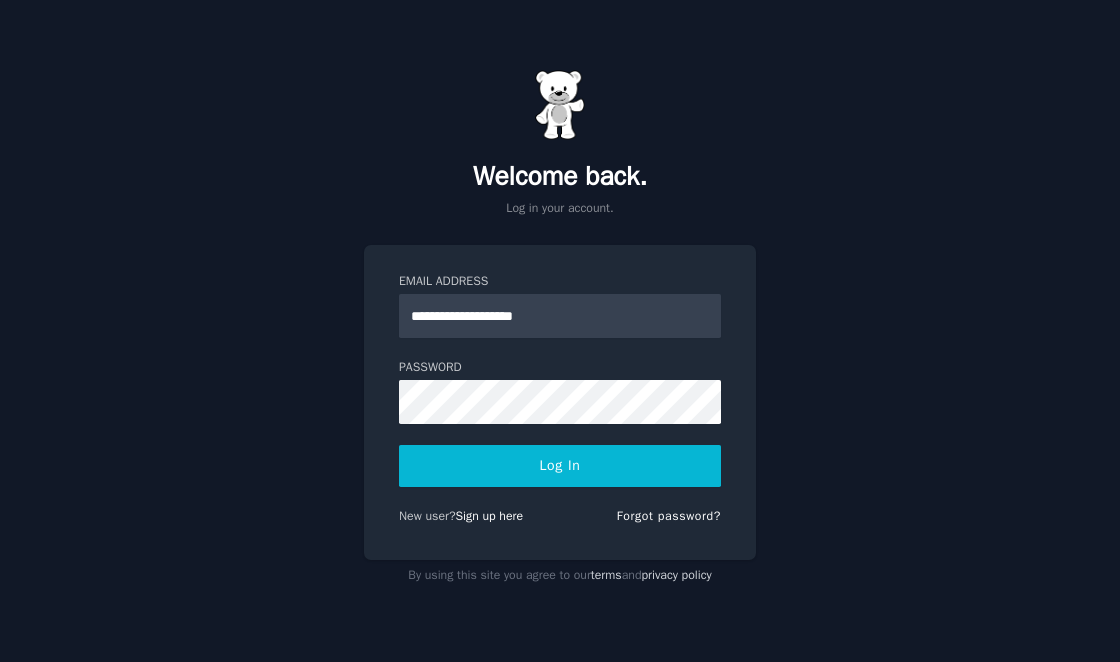 click on "Log In" at bounding box center (560, 466) 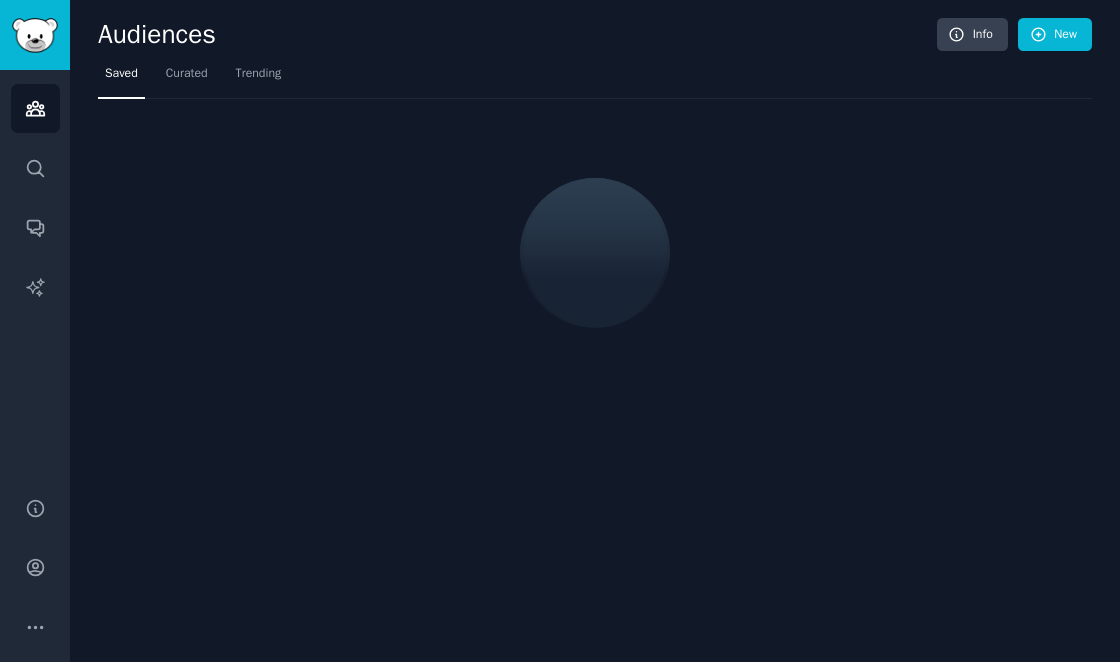 scroll, scrollTop: 0, scrollLeft: 0, axis: both 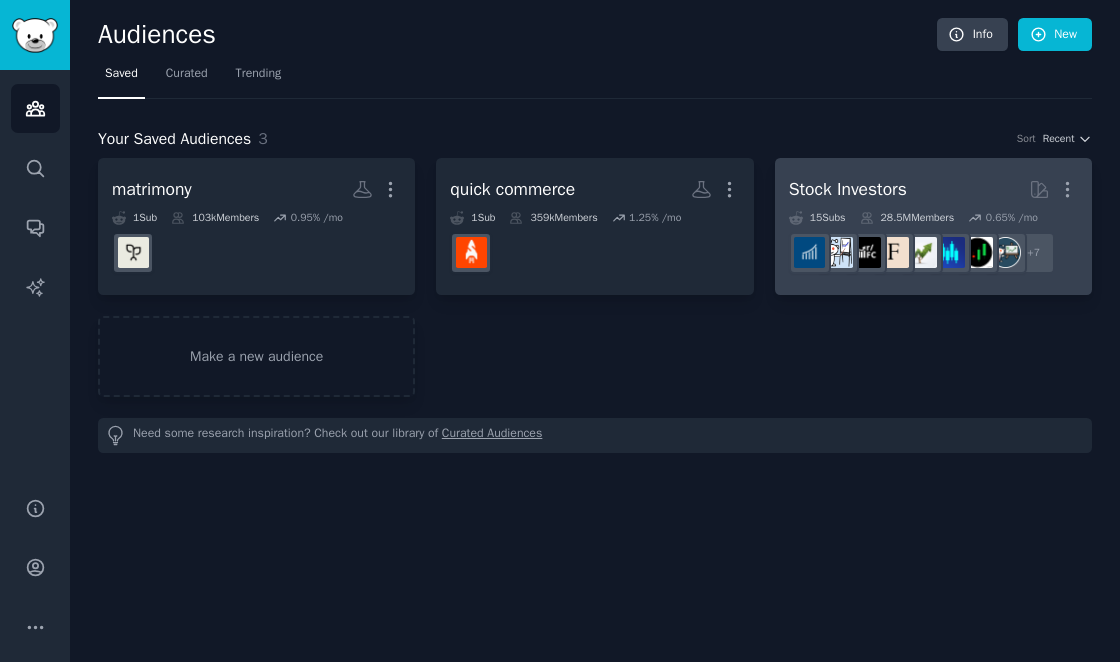 click on "Stock Investors" at bounding box center (848, 189) 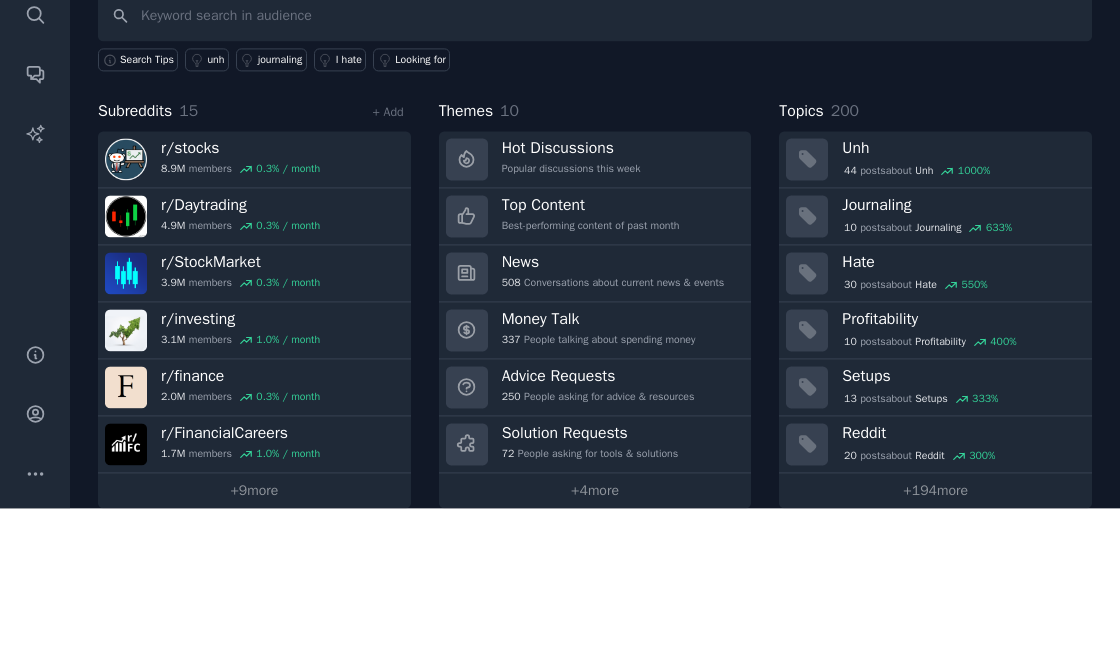 click on "Search Tips unh journaling I hate Looking for" at bounding box center (595, 210) 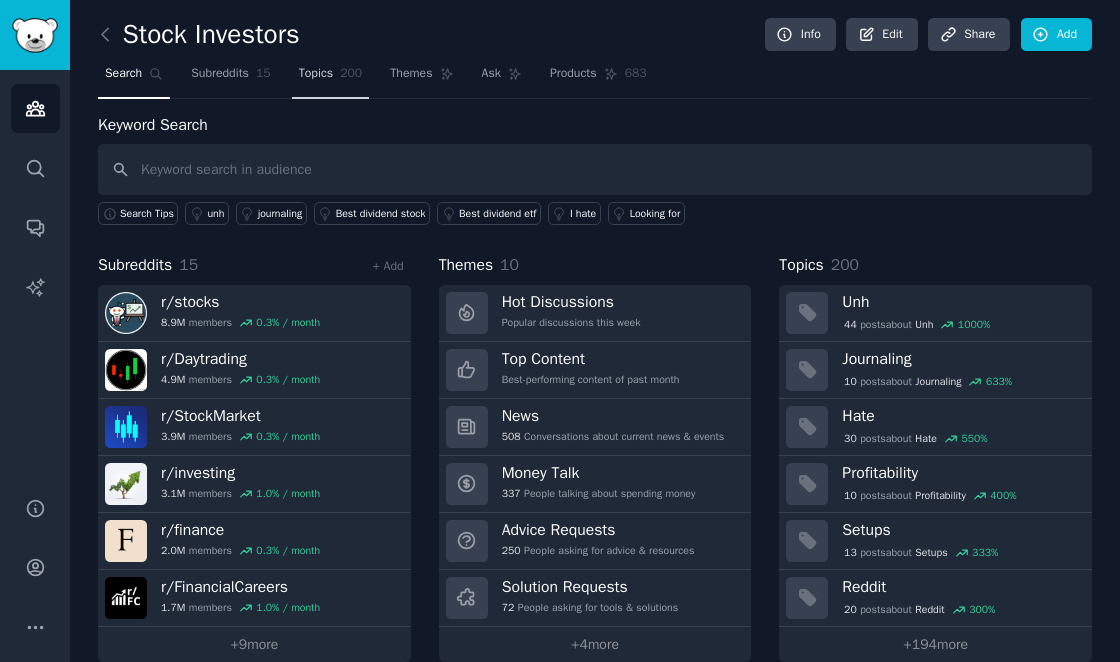 click on "Topics" at bounding box center [316, 74] 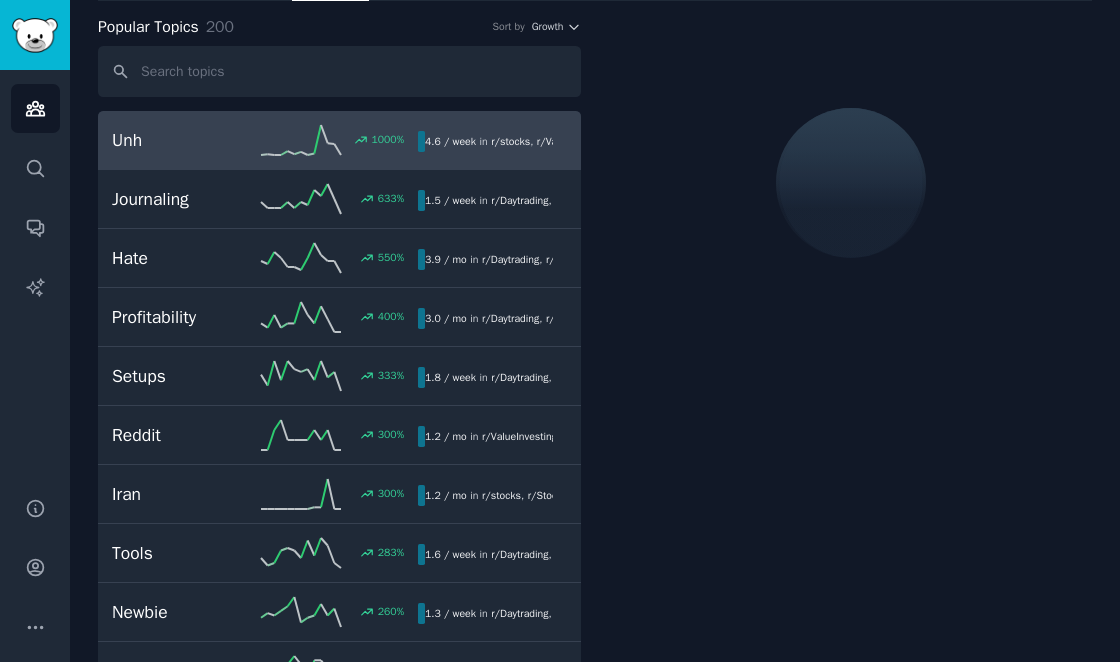 click at bounding box center [850, 183] 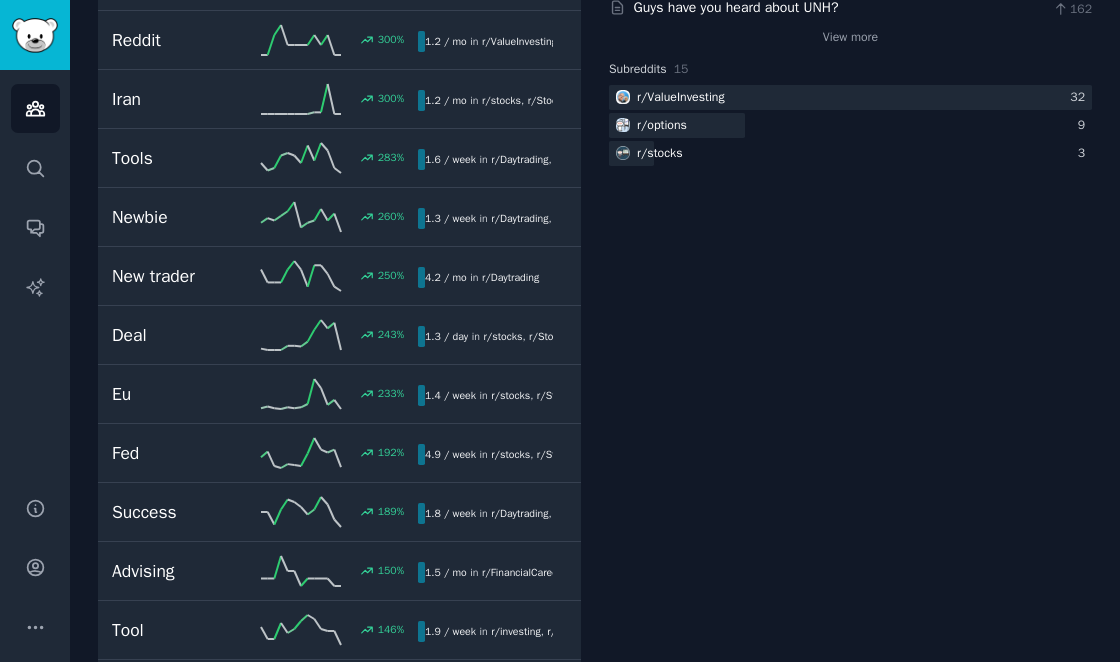 scroll, scrollTop: 0, scrollLeft: 0, axis: both 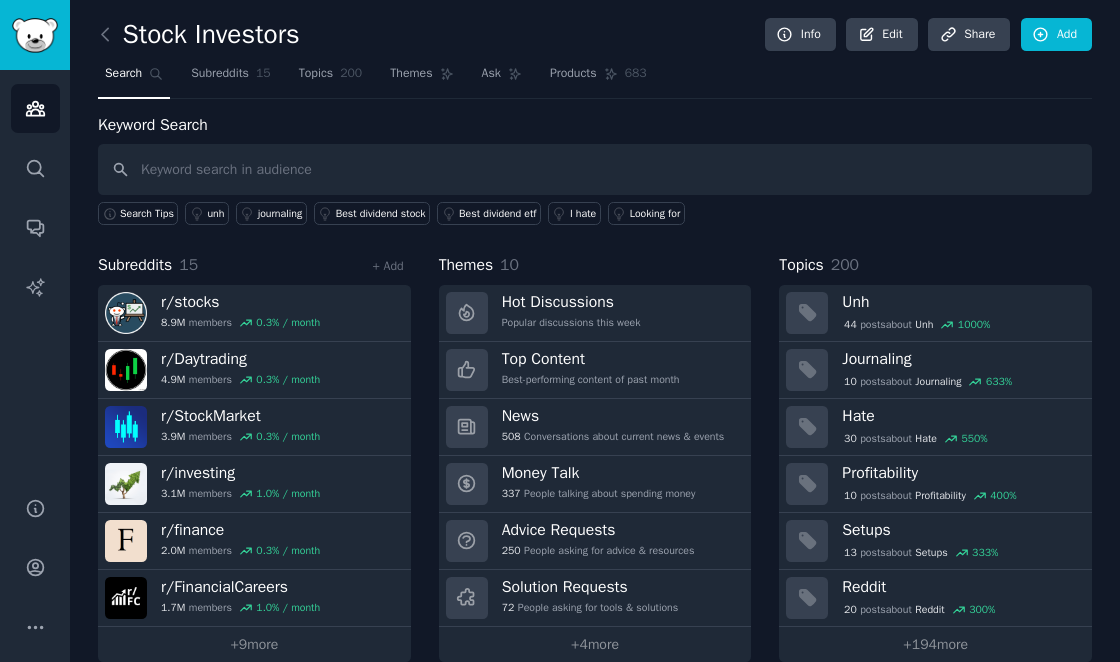 click on "Stock Investors" at bounding box center (199, 35) 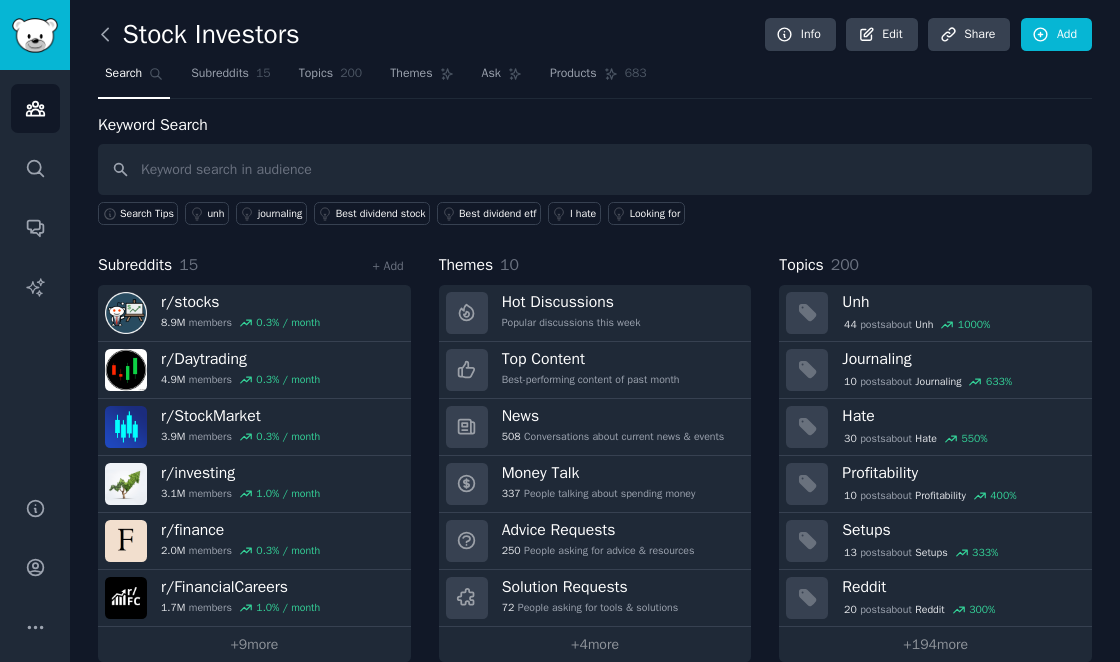 click 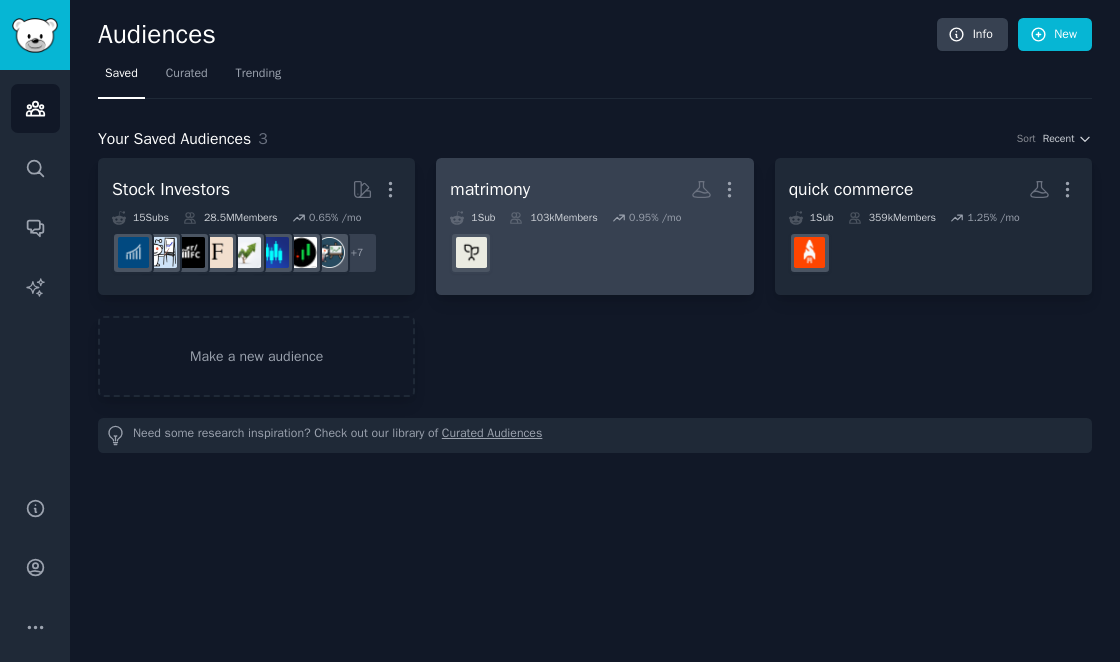 click on "matrimony More" at bounding box center [594, 189] 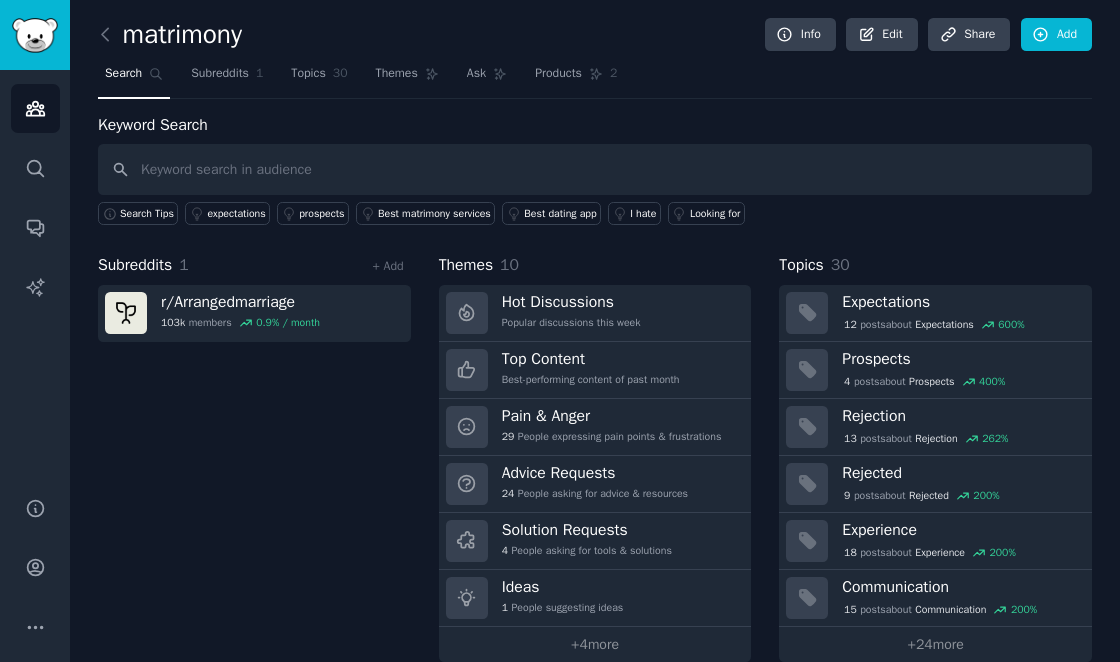 click on "matrimony Info Edit Share Add Search Subreddits [NUMBER] Topics [NUMBER] Themes Ask Products [NUMBER] Keyword Search Search Tips expectations prospects Best matrimony services Best dating app I hate Looking for Subreddits [NUMBER] + Add r/ Arrangedmarriage [NUMBER]k members [NUMBER]% / month Themes [NUMBER] Hot Discussions Popular discussions this week Top Content Best-performing content of past month Pain & Anger [NUMBER] People expressing pain points & frustrations Advice Requests [NUMBER] People asking for advice & resources Solution Requests [NUMBER] People asking for tools & solutions Ideas [NUMBER] People suggesting ideas + [NUMBER] more Topics [NUMBER] Expectations [NUMBER] posts about Expectations [NUMBER]% Prospects [NUMBER] posts about Prospects [NUMBER]% Rejection [NUMBER] posts about Rejection [NUMBER]% Rejected [NUMBER] posts about Rejected [NUMBER]% Experience [NUMBER] posts about Experience [NUMBER]% Communication [NUMBER] posts about Communication [NUMBER]% + [NUMBER] more" at bounding box center [595, 345] 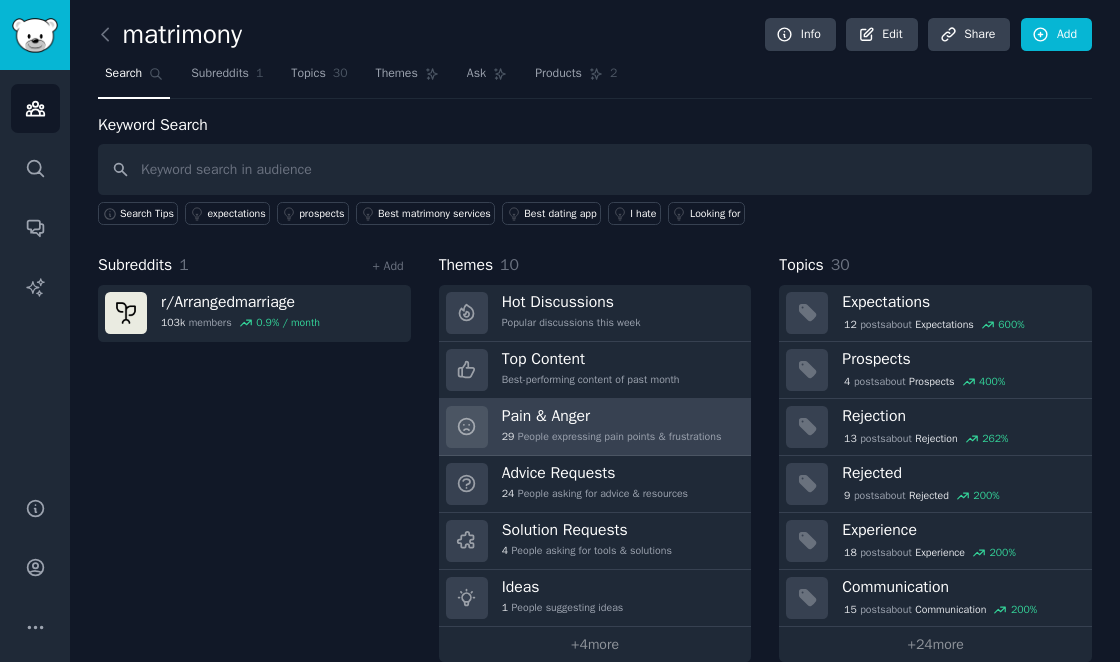 click on "Pain & Anger" at bounding box center (612, 416) 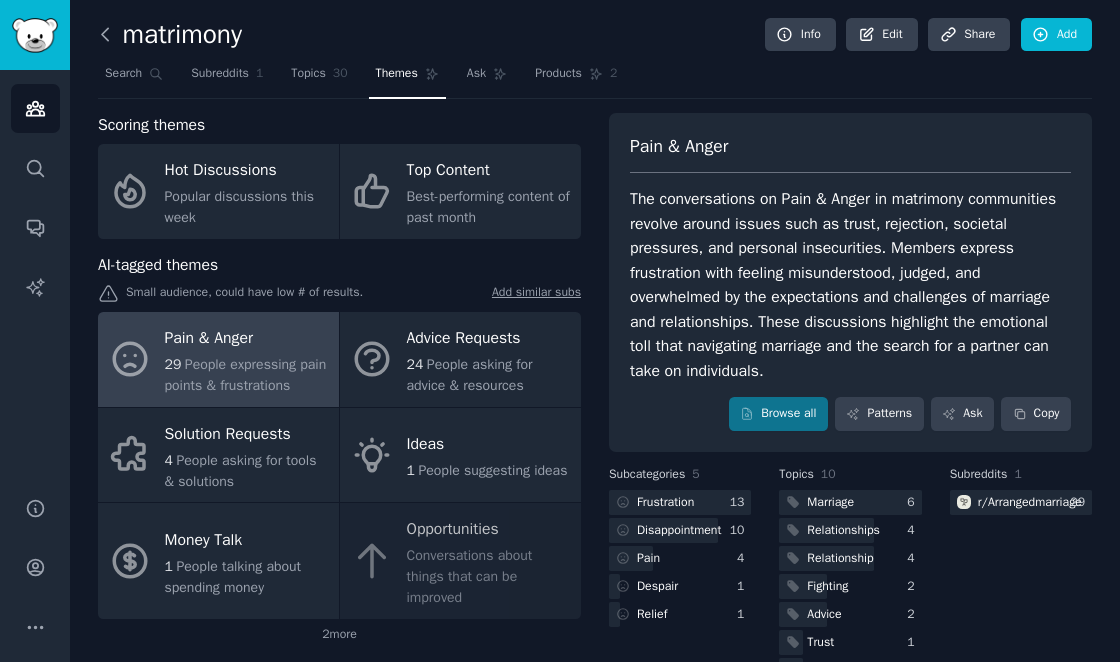 click 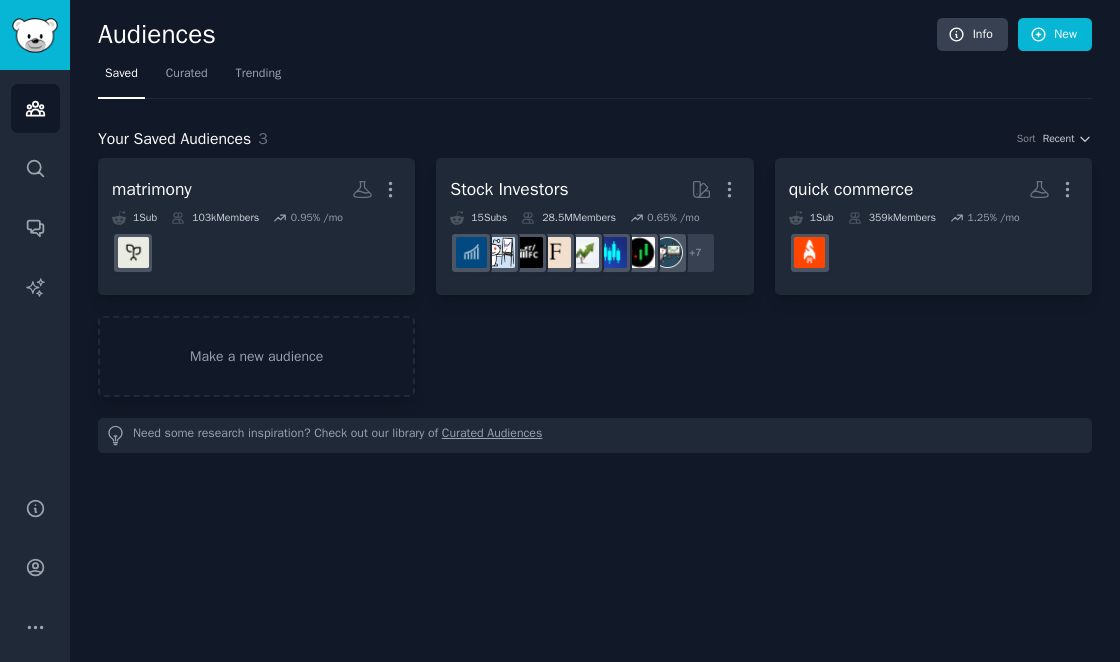 click on "Audiences" at bounding box center [517, 35] 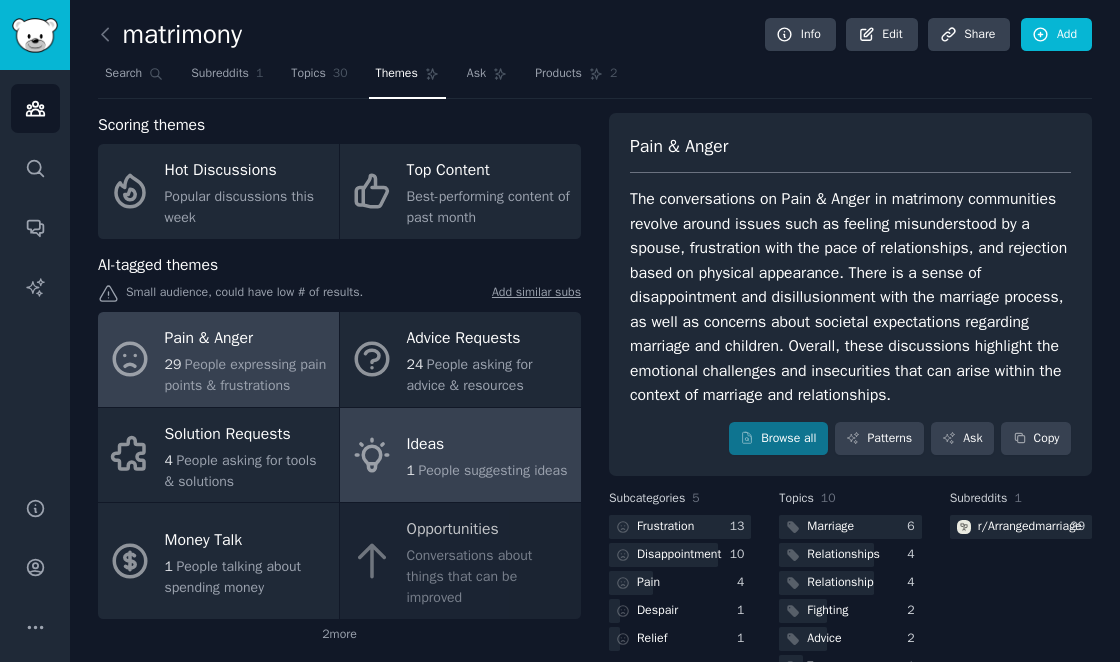 click on "Ideas" at bounding box center [487, 445] 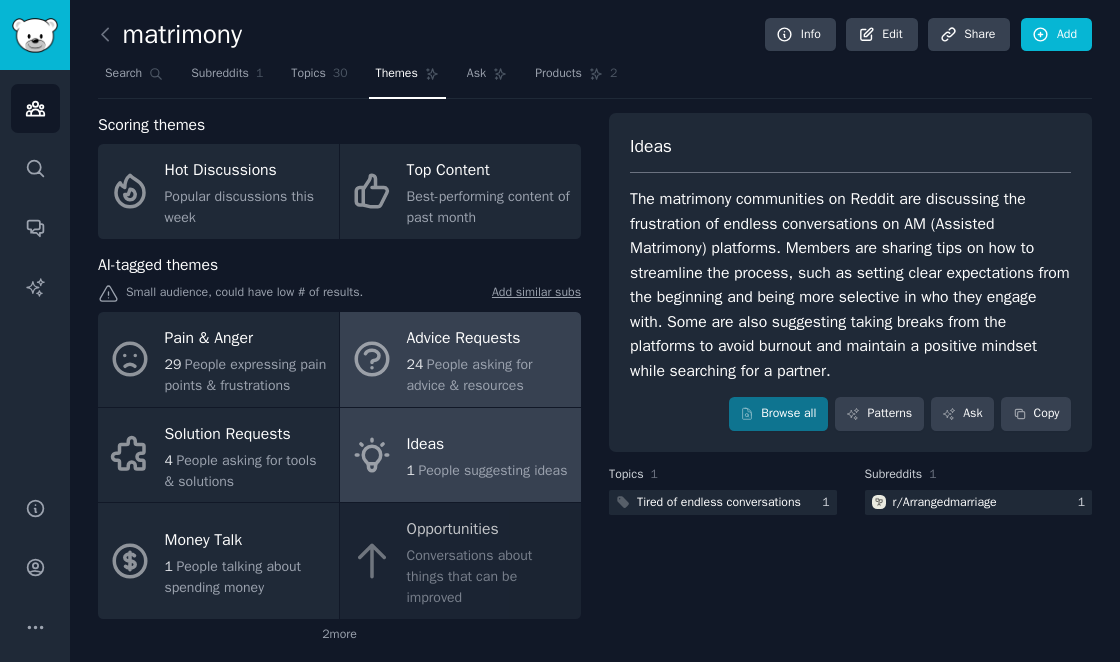 click on "People asking for advice & resources" at bounding box center [470, 375] 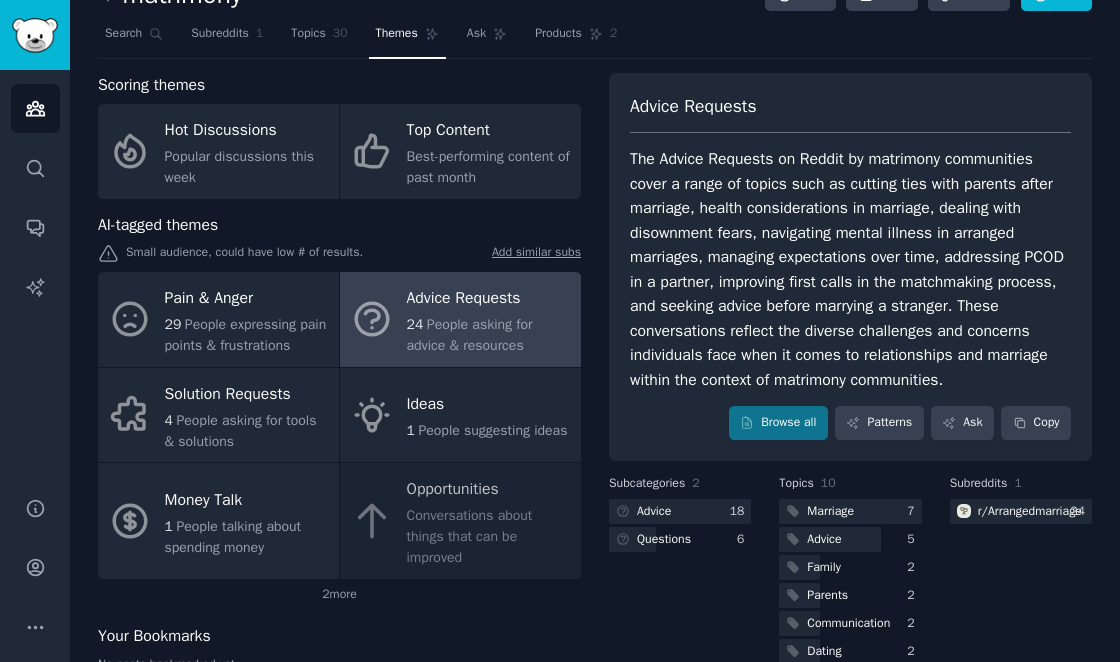 scroll, scrollTop: 0, scrollLeft: 0, axis: both 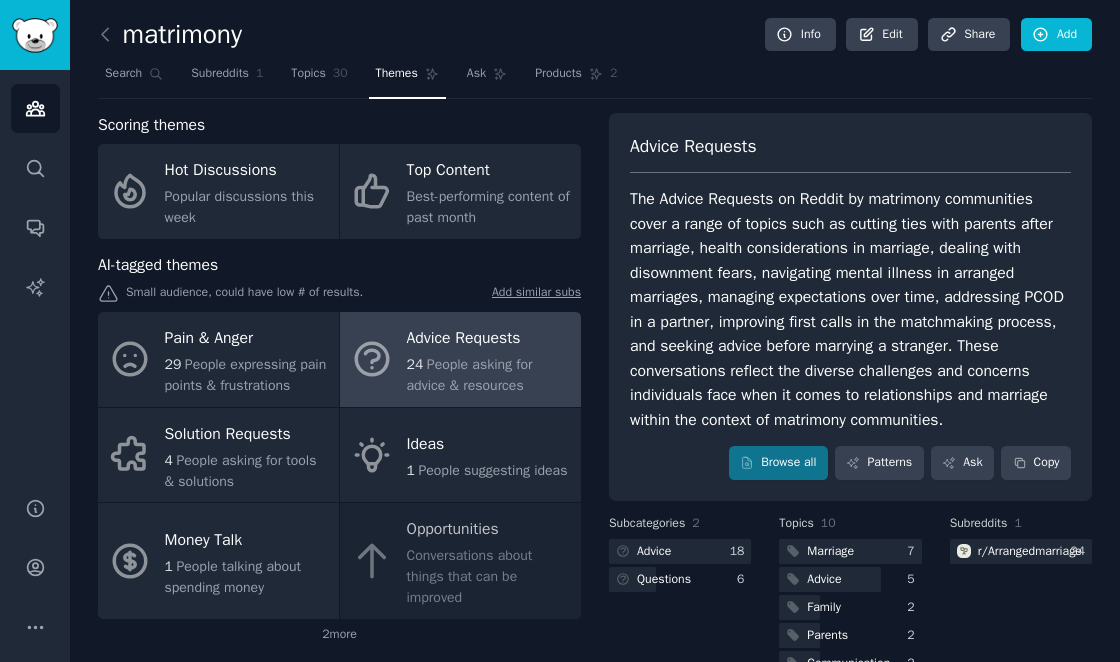 click 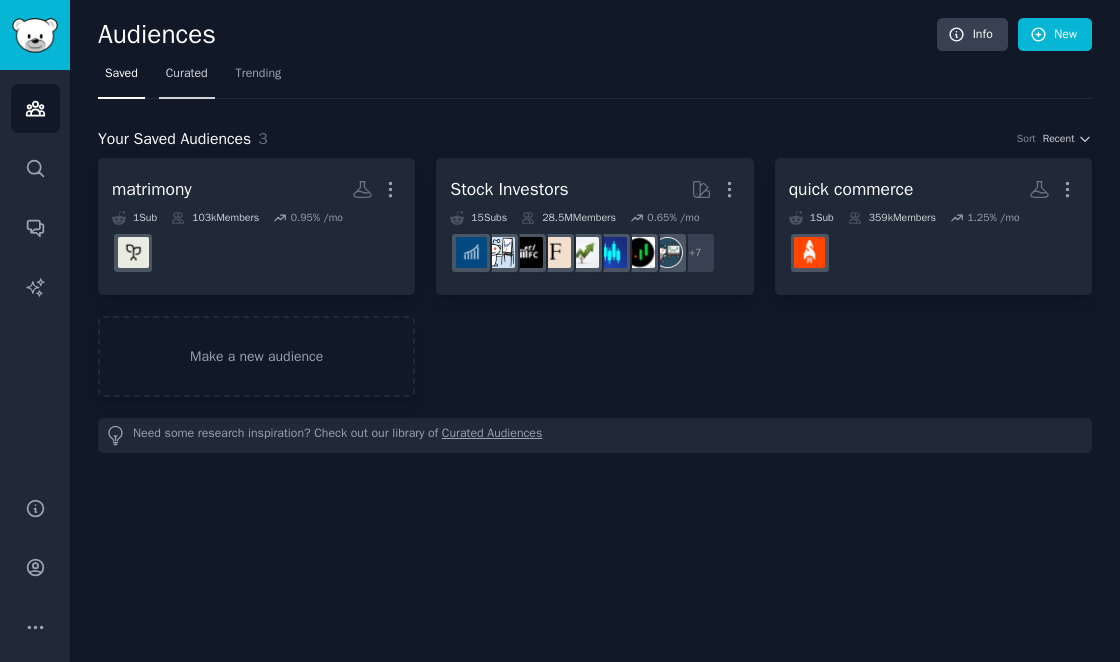 click on "Curated" at bounding box center (187, 74) 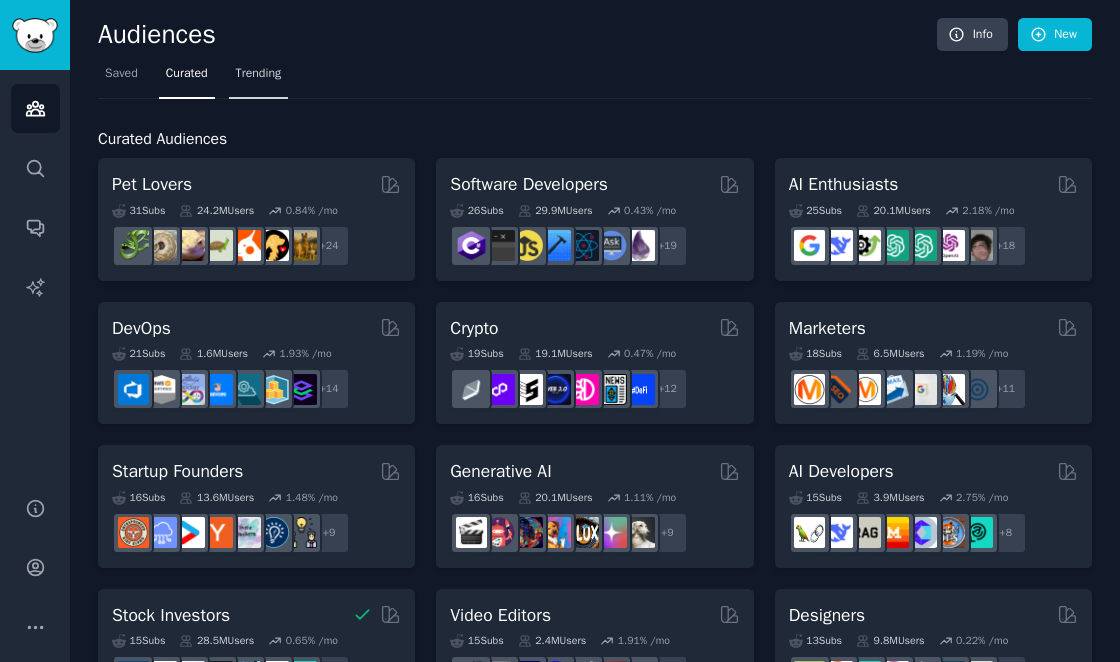 click on "Trending" at bounding box center [259, 74] 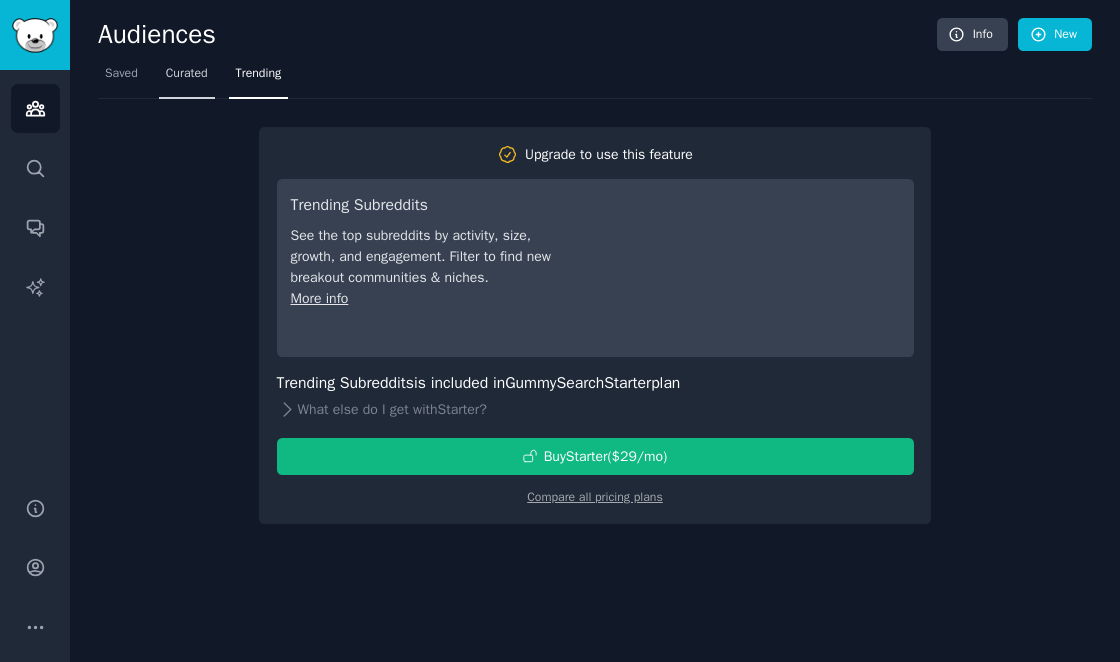 click on "Curated" at bounding box center (187, 74) 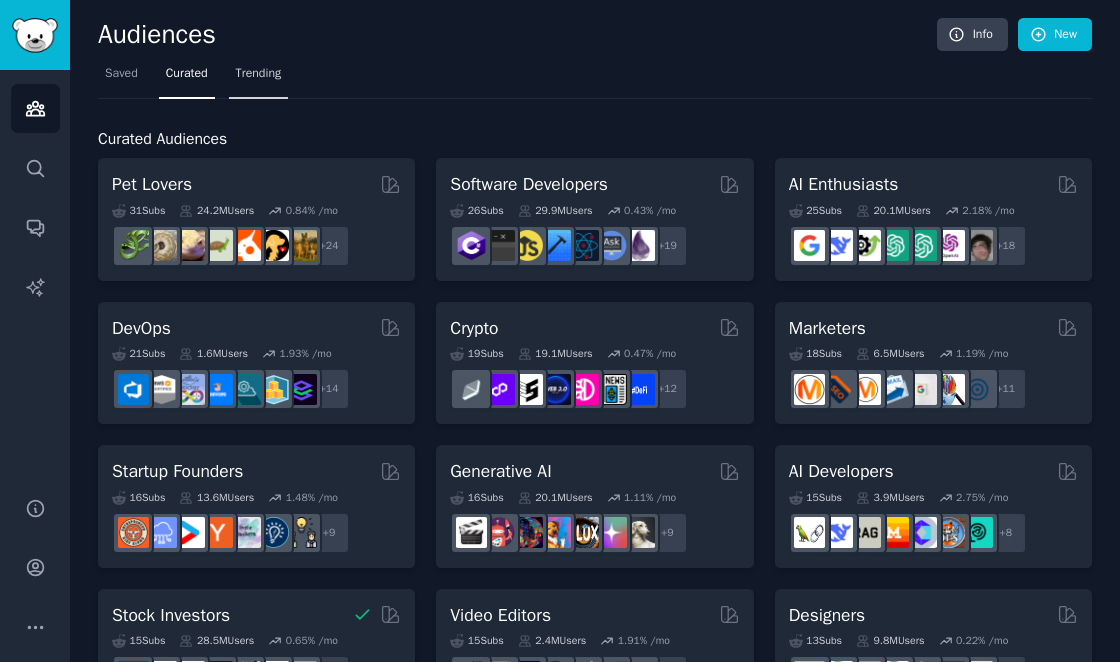 click on "Trending" at bounding box center (259, 74) 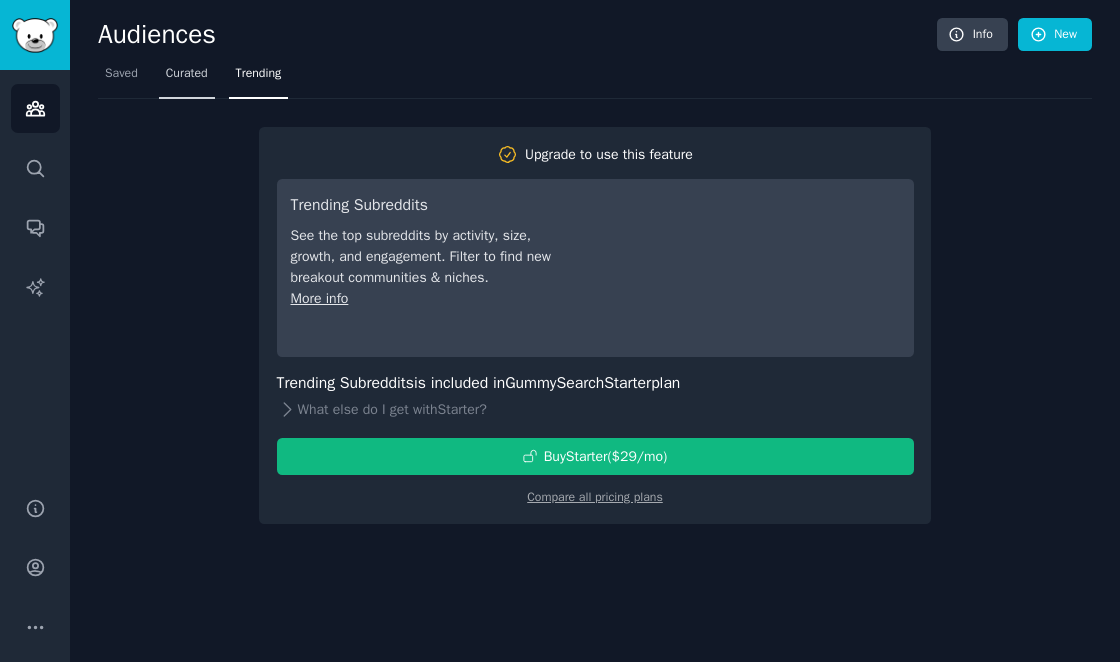 click on "Curated" at bounding box center (187, 74) 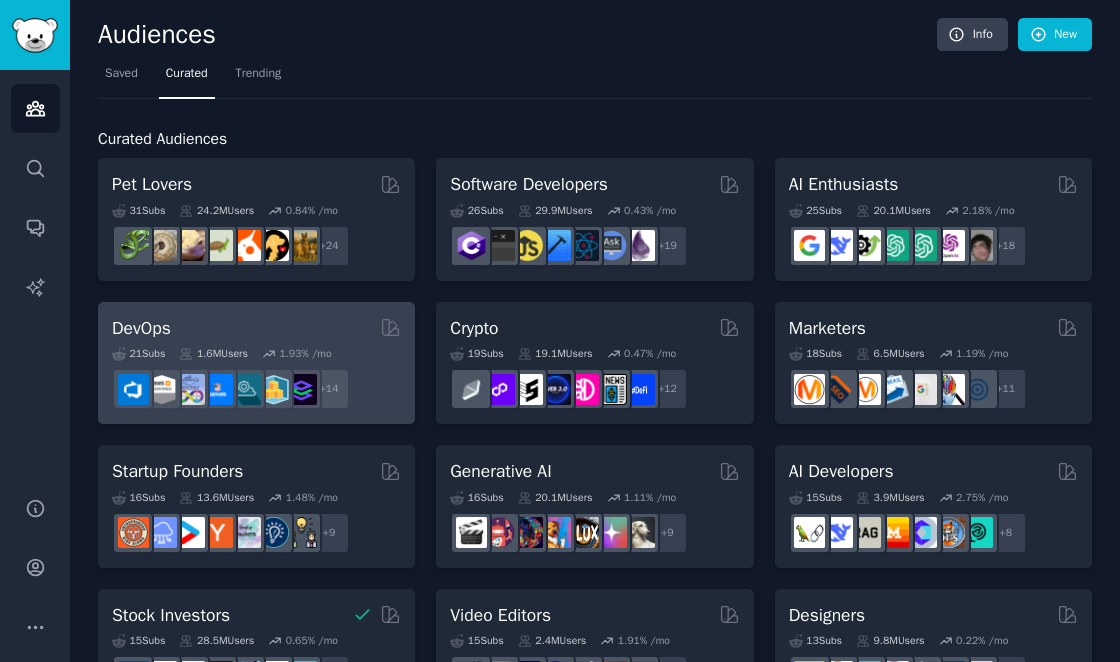 click on "DevOps" at bounding box center (141, 328) 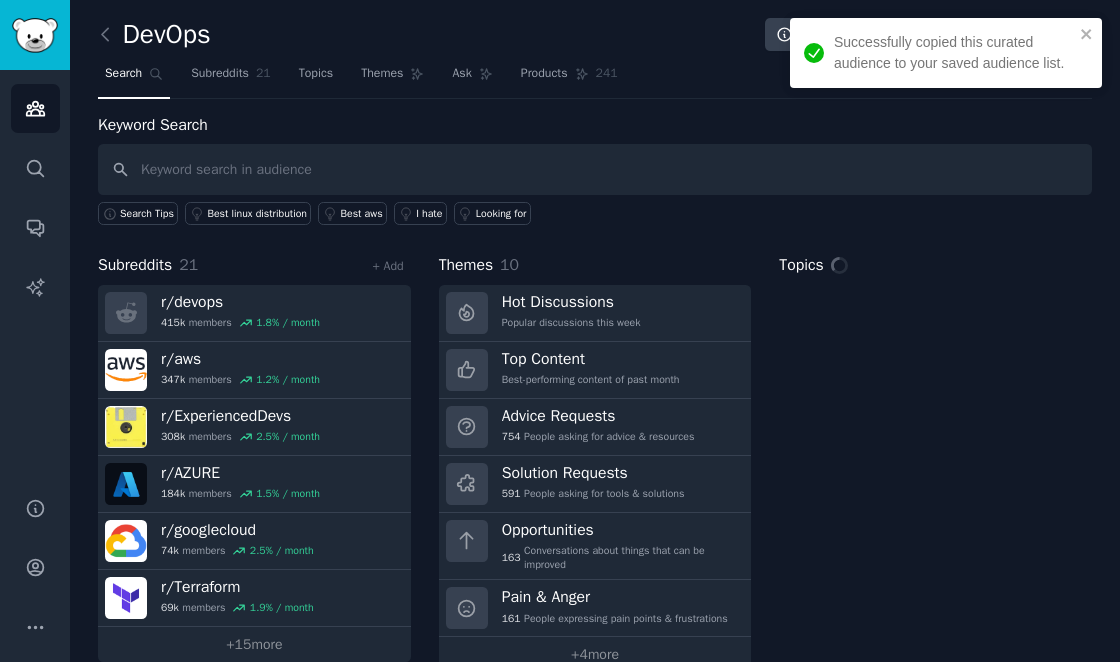 click on "DevOps Info Edit Share Add Search Subreddits [NUMBER] Topics Themes Ask Products [NUMBER] Keyword Search Search Tips Best linux distribution Best aws I hate Looking for Subreddits [NUMBER] + Add r/ devops [NUMBER]k members [NUMBER]% / month r/ aws [NUMBER]k members [NUMBER]% / month r/ ExperiencedDevs [NUMBER]k members [NUMBER]% / month r/ AZURE [NUMBER]k members [NUMBER]% / month r/ googlecloud [NUMBER]k members [NUMBER]% / month r/ Terraform [NUMBER]k members [NUMBER]% / month + [NUMBER] more Themes [NUMBER] Hot Discussions Popular discussions this week Top Content Best-performing content of past month Advice Requests [NUMBER] People asking for advice & resources Solution Requests [NUMBER] People asking for tools & solutions Opportunities [NUMBER] Conversations about things that can be improved Pain & Anger [NUMBER] People expressing pain points & frustrations + [NUMBER] more Topics" at bounding box center [595, 350] 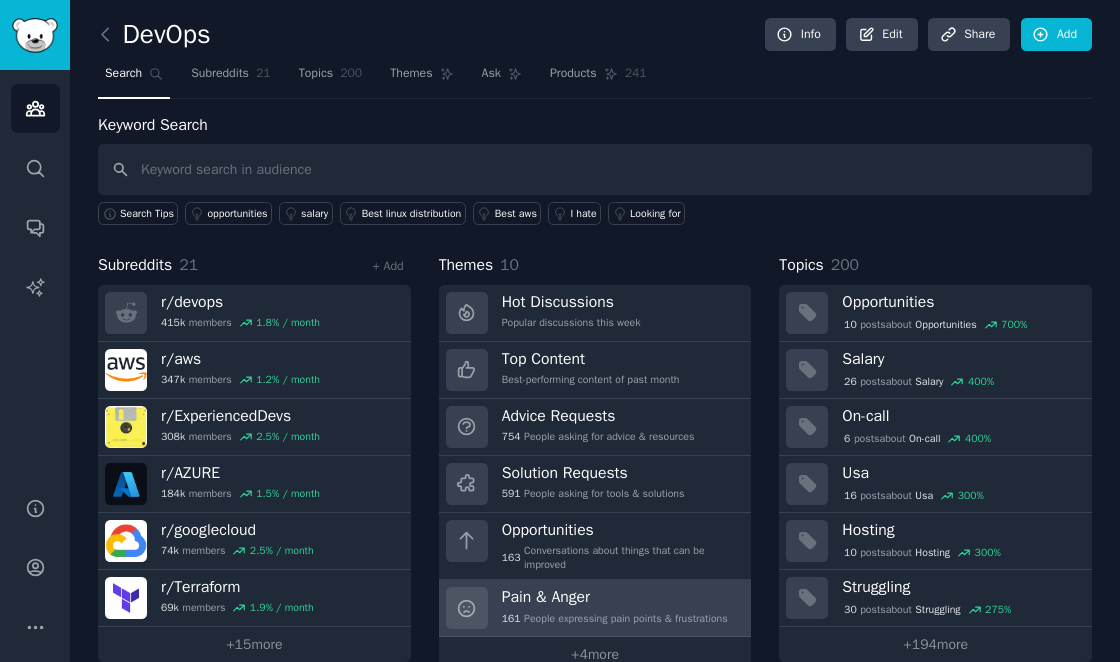 click on "Pain & Anger" at bounding box center [615, 597] 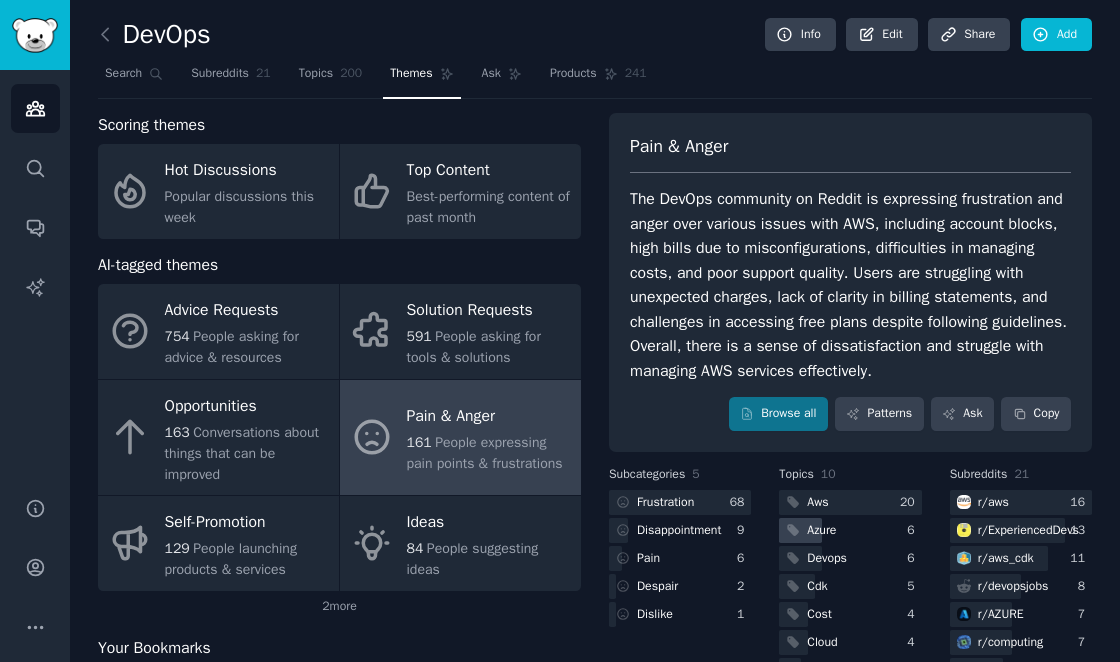 click on "Azure" at bounding box center (809, 530) 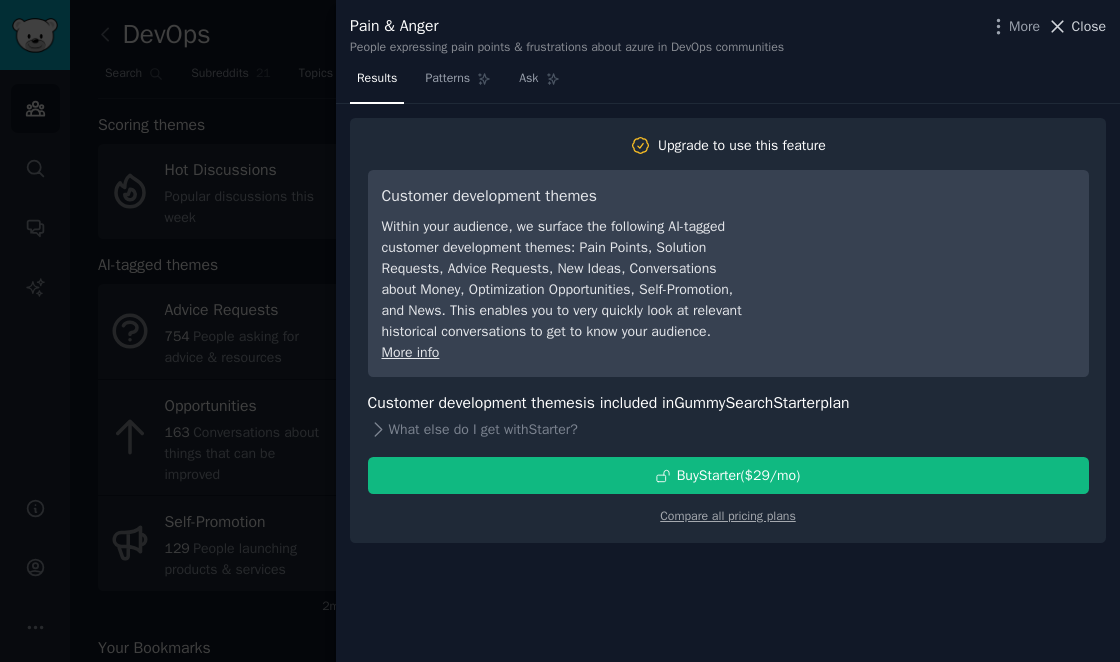 click on "Close" at bounding box center (1089, 26) 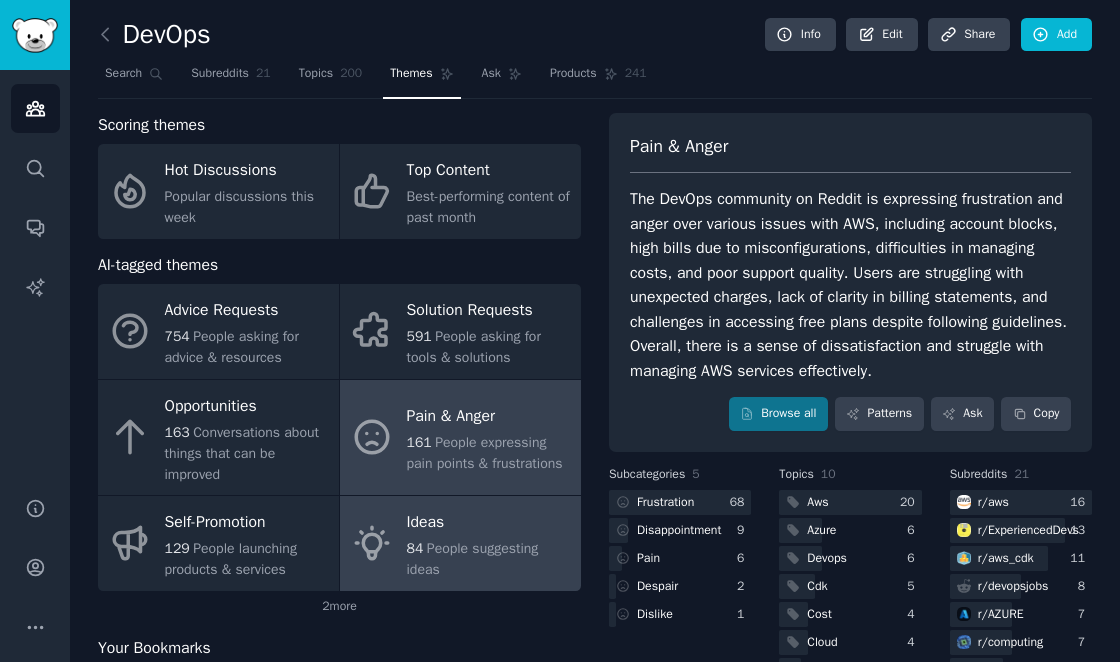 click on "[NUMBER] People suggesting ideas" at bounding box center (489, 559) 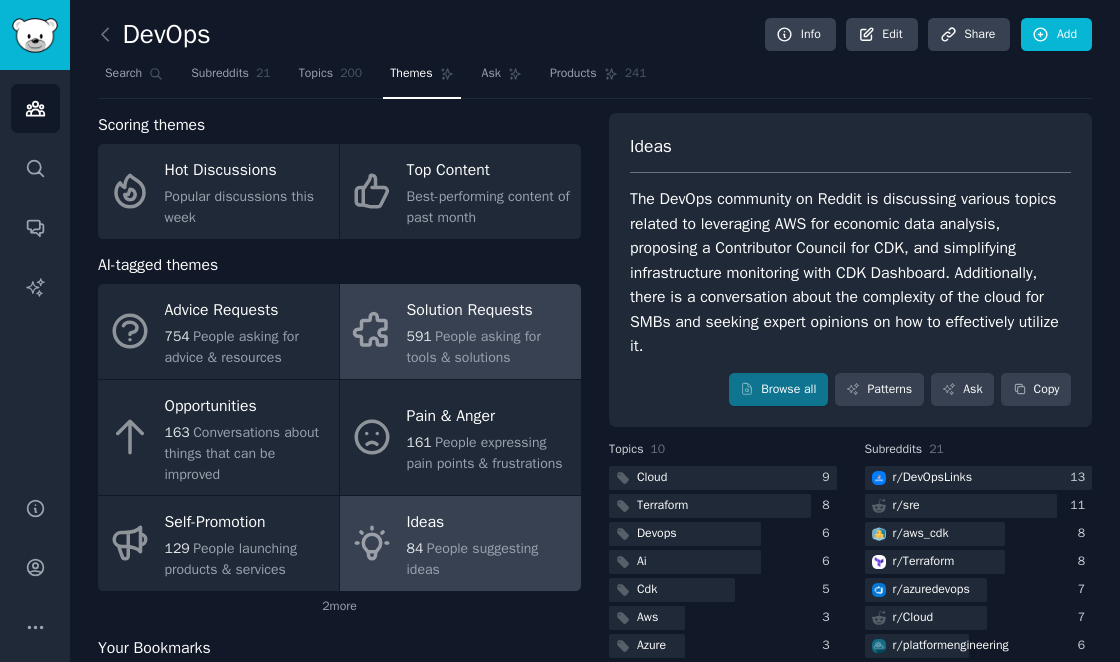 click on "[NUMBER] People asking for tools & solutions" at bounding box center (489, 347) 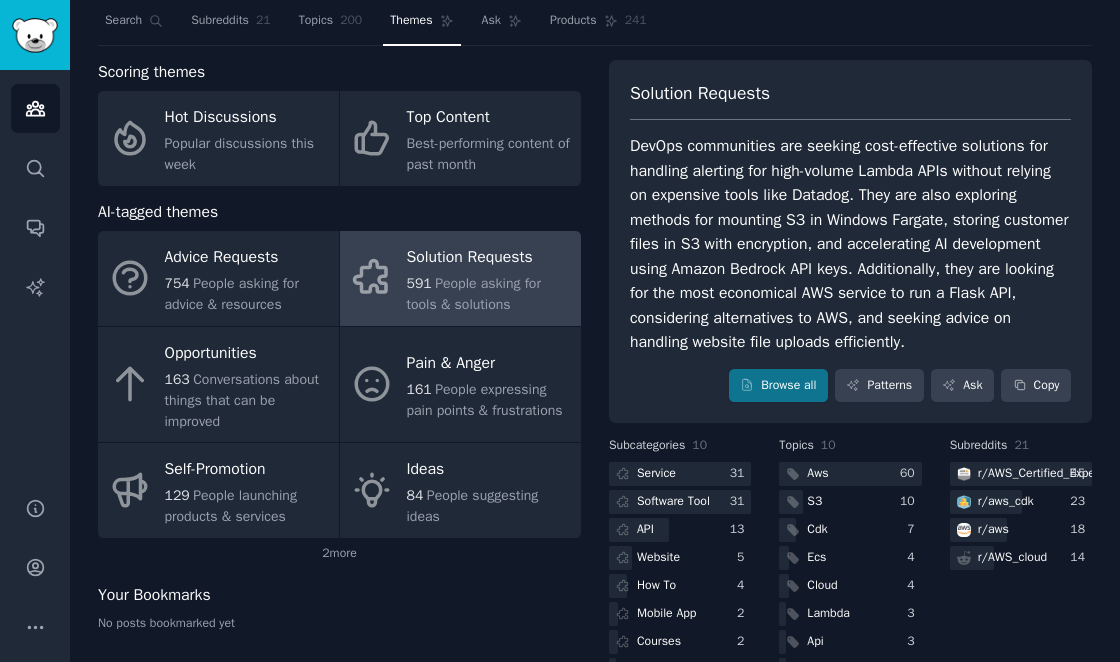 scroll, scrollTop: 53, scrollLeft: 0, axis: vertical 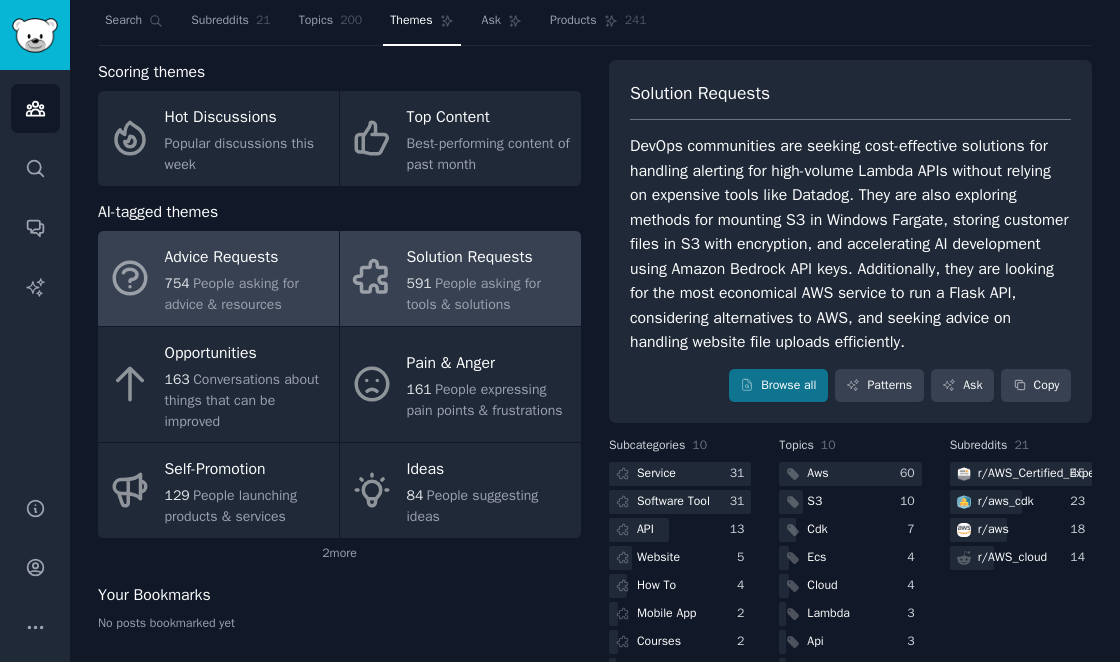 click on "Advice Requests" at bounding box center (247, 258) 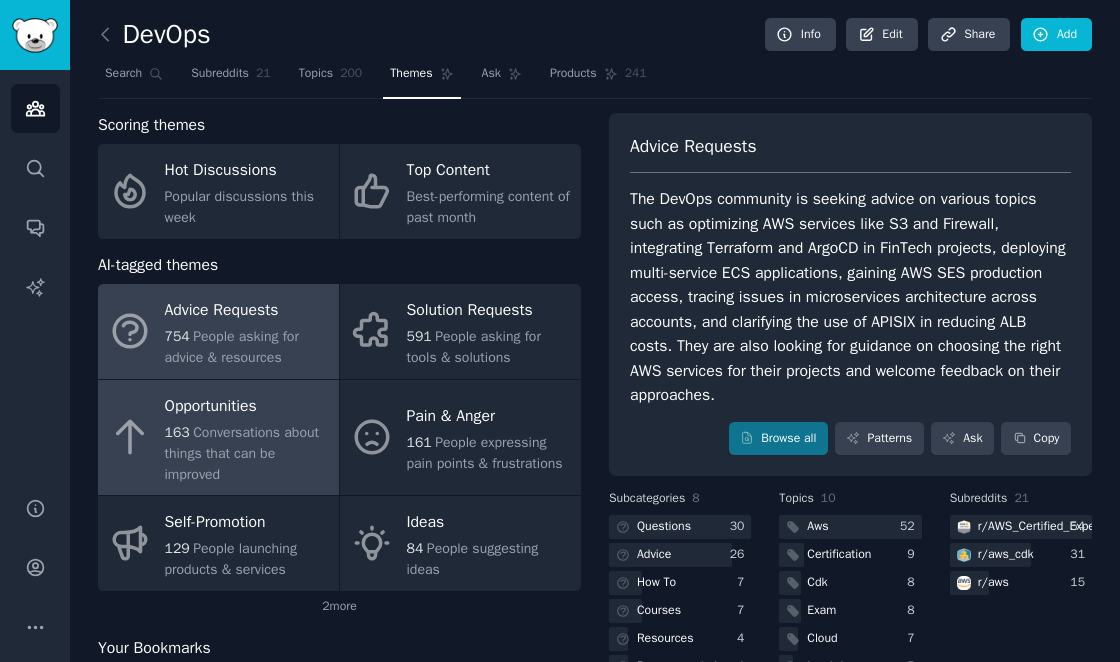 click on "Conversations about things that can be improved" at bounding box center (242, 453) 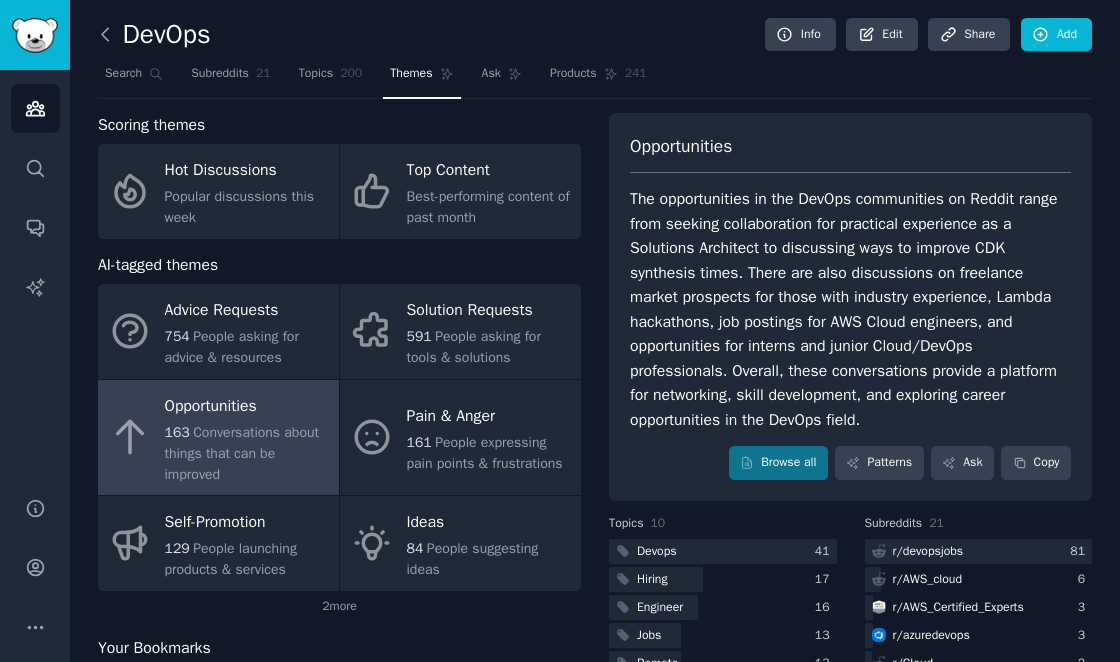click 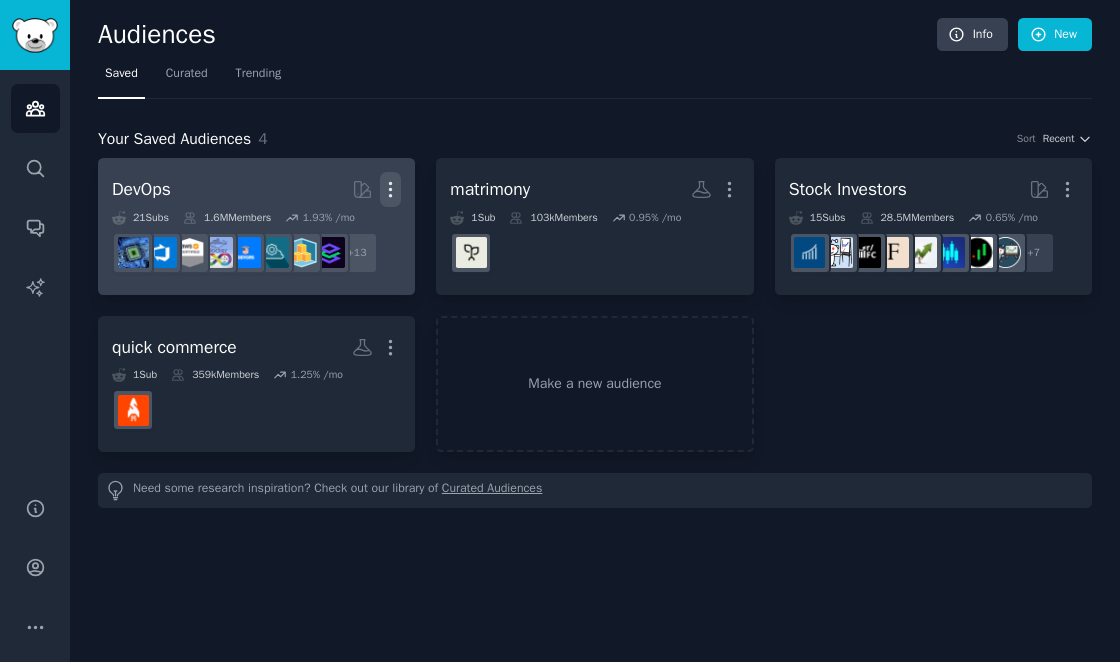 click 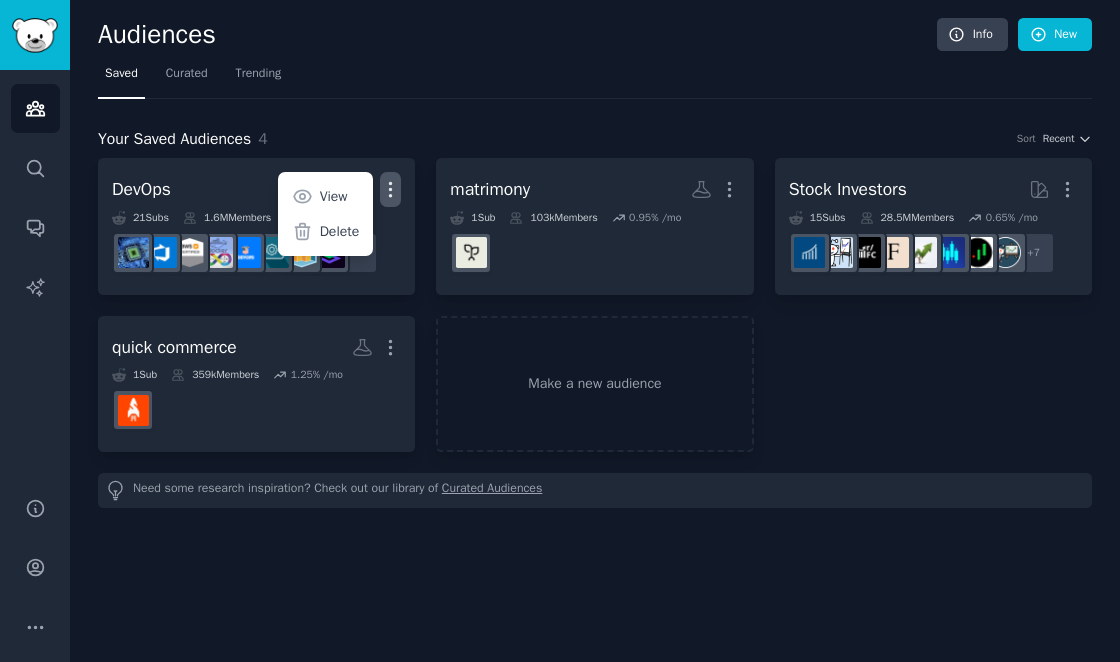 click on "DevOps More View Delete [NUMBER] Sub s [NUMBER]M Members [NUMBER]% /mo + [NUMBER] matrimony More [NUMBER] Sub [NUMBER]k Members [NUMBER]% /mo Stock Investors More [NUMBER] Sub s [NUMBER]M Members [NUMBER]% /mo + [NUMBER] quick commerce More [NUMBER] Sub [NUMBER]k Members [NUMBER]% /mo Make a new audience" at bounding box center [595, 305] 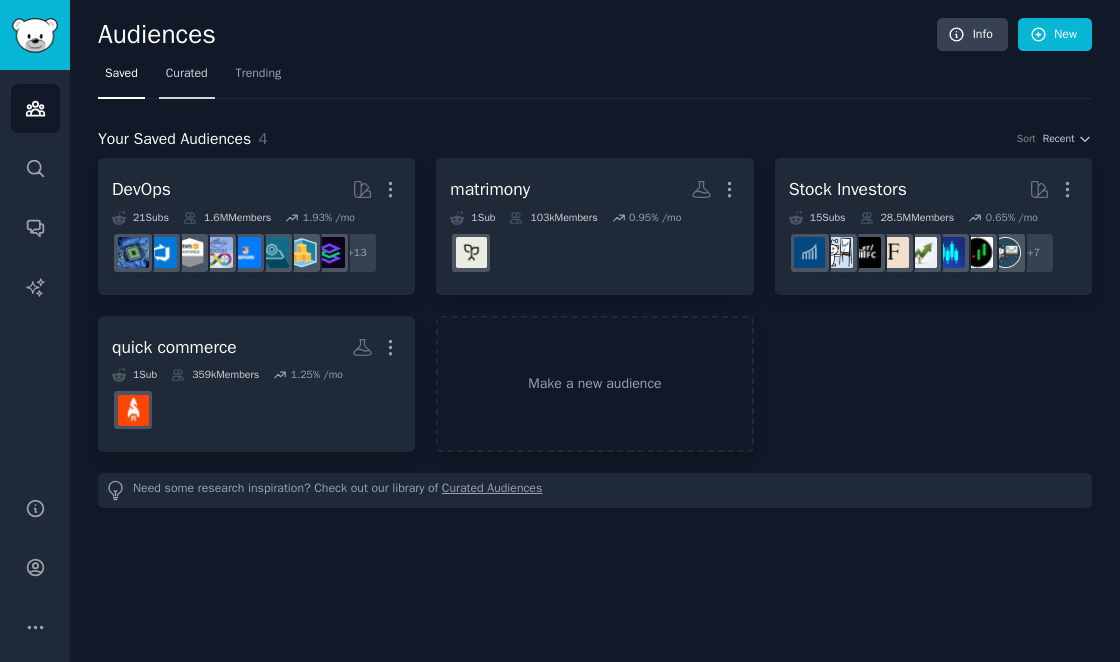 click on "Curated" at bounding box center (187, 74) 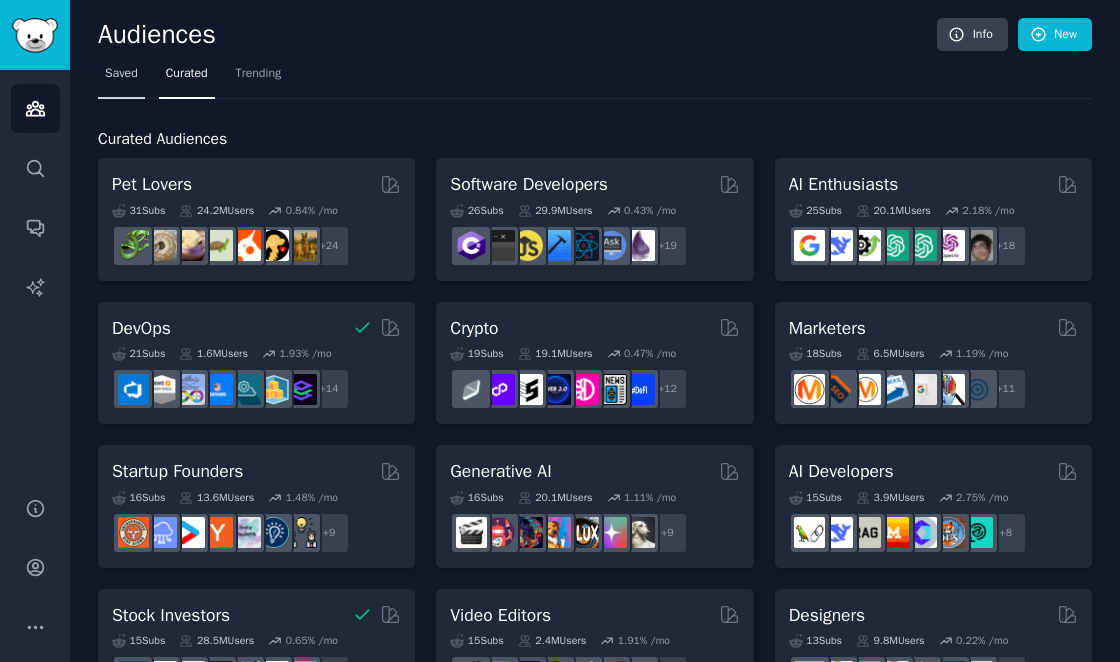 click on "Saved" at bounding box center [121, 74] 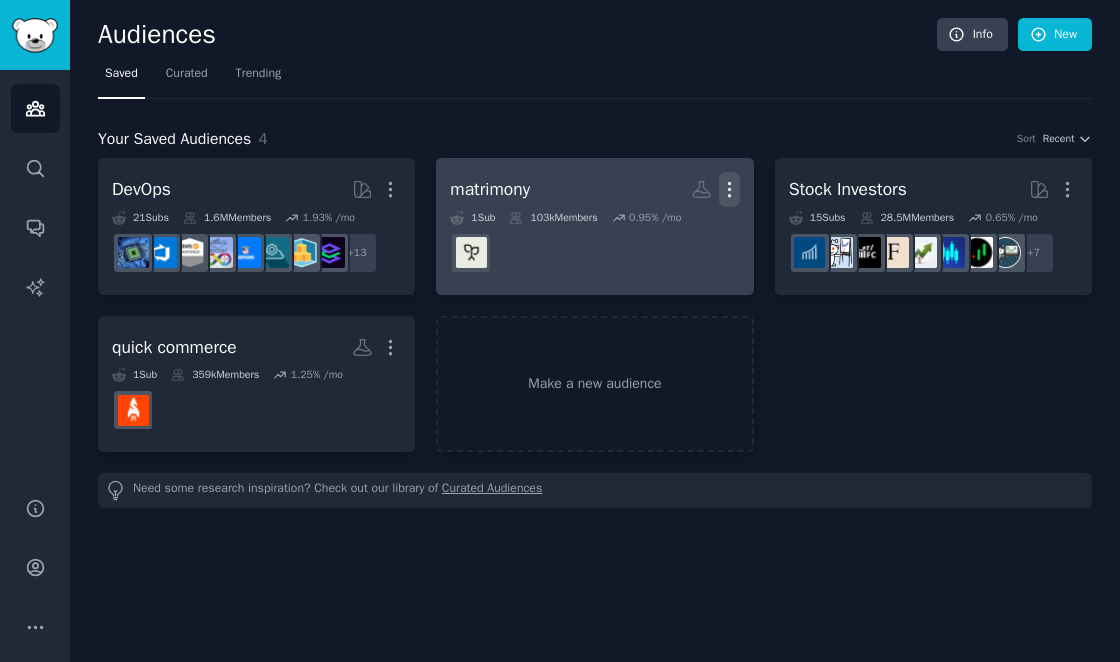 click 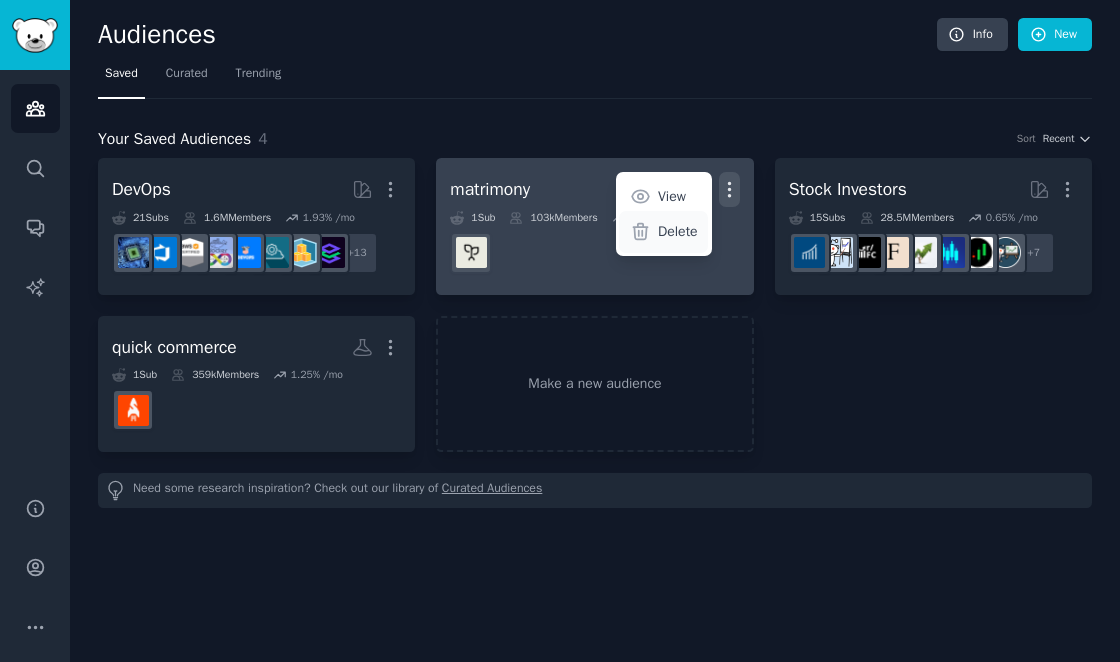 click on "Delete" at bounding box center [678, 231] 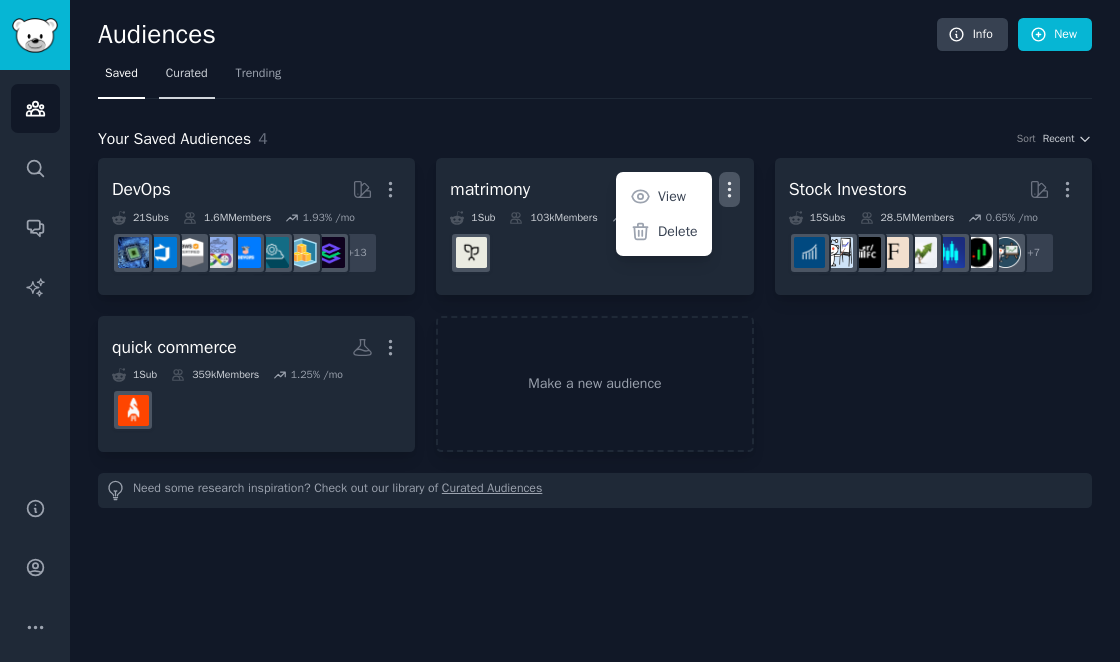 click on "Curated" at bounding box center [187, 74] 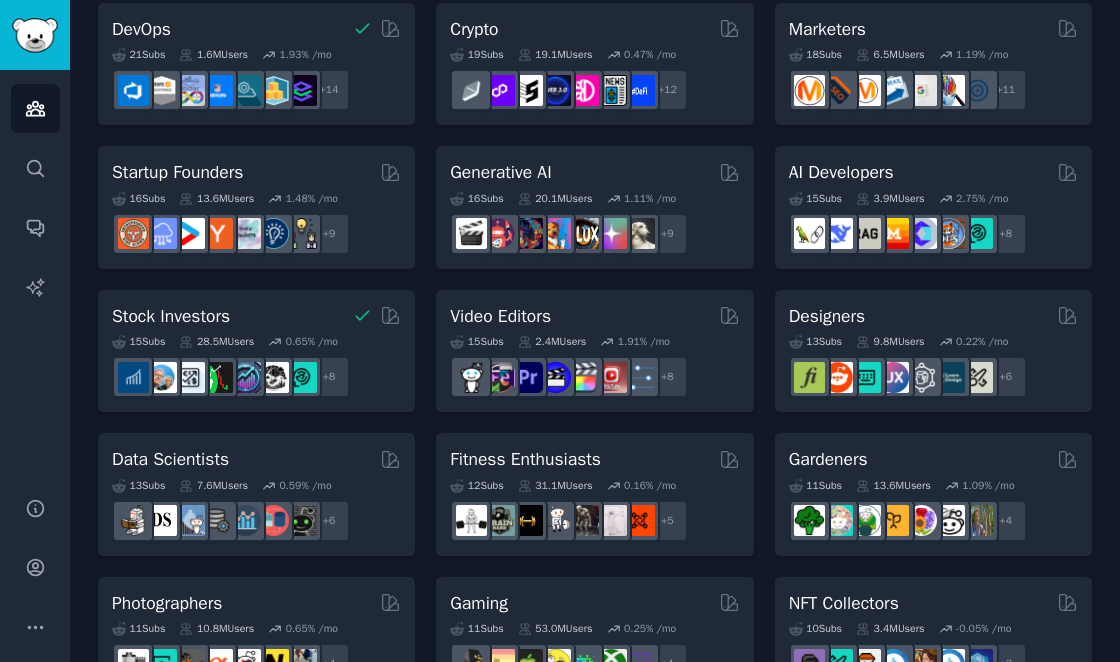 scroll, scrollTop: 300, scrollLeft: 0, axis: vertical 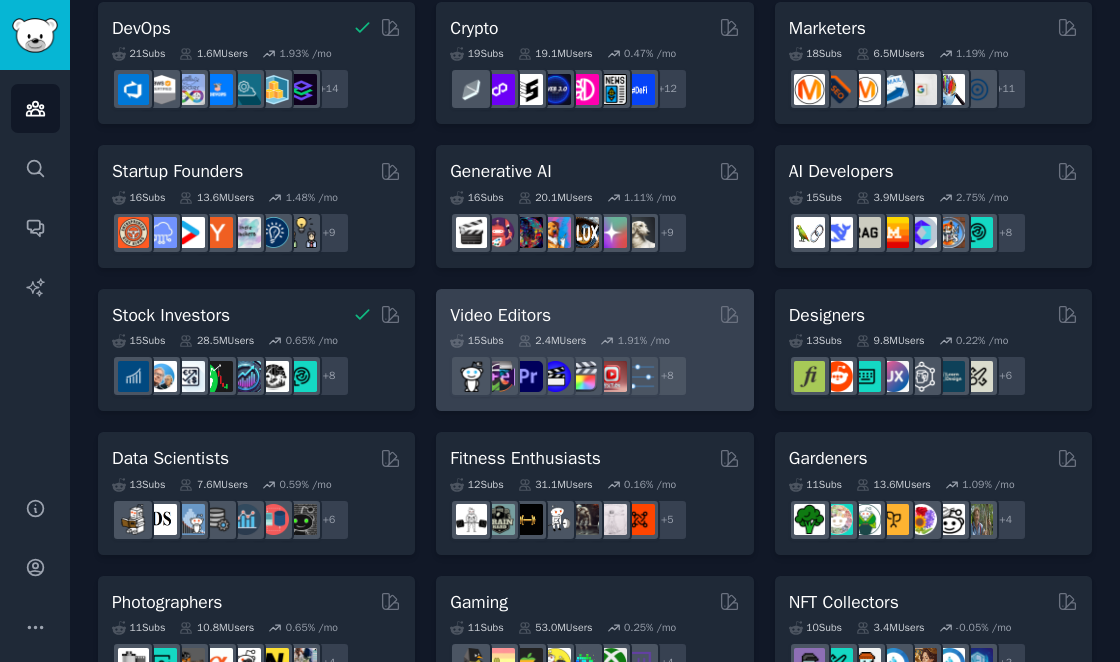 click on "Video Editors" at bounding box center [594, 315] 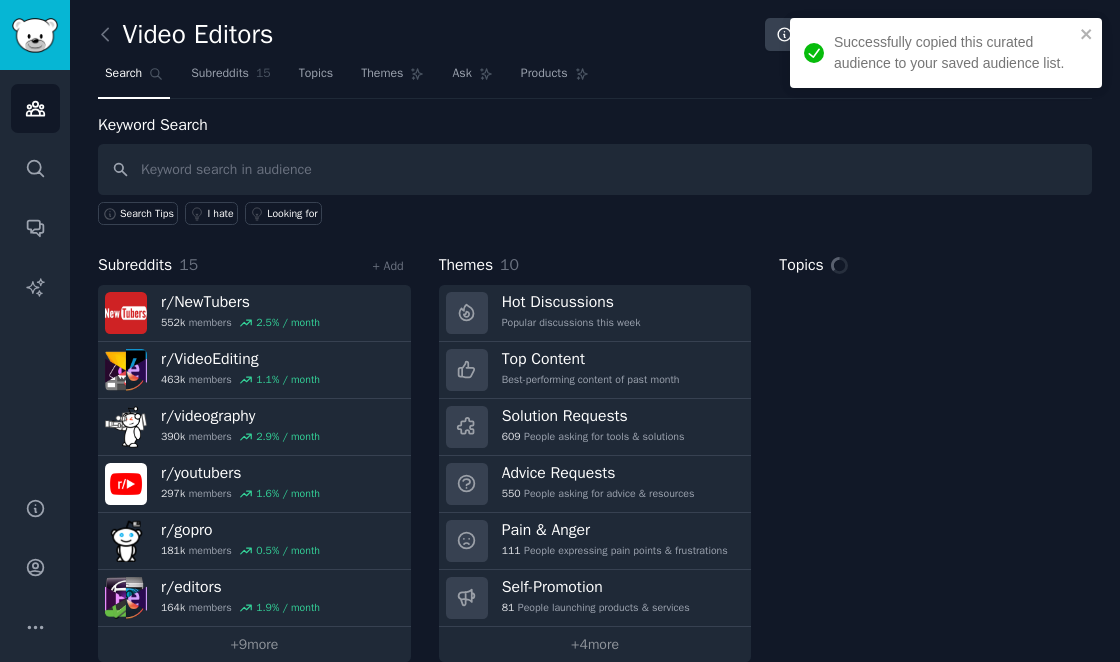click on "Keyword Search Search Tips I hate Looking for" at bounding box center (595, 169) 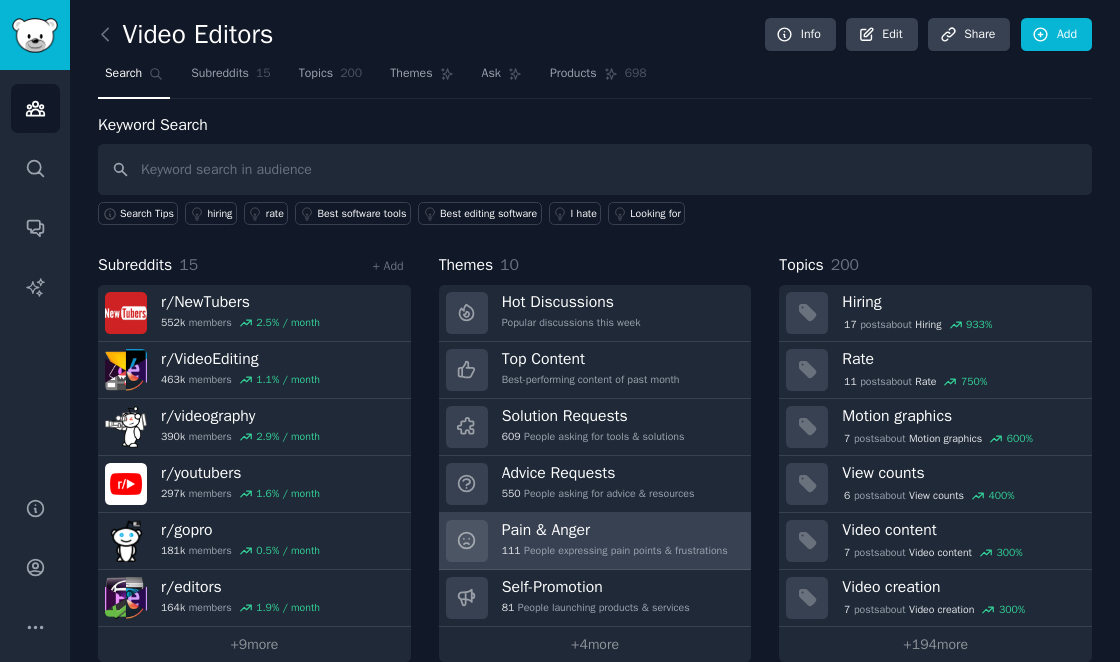 click on "Pain & Anger" at bounding box center (615, 530) 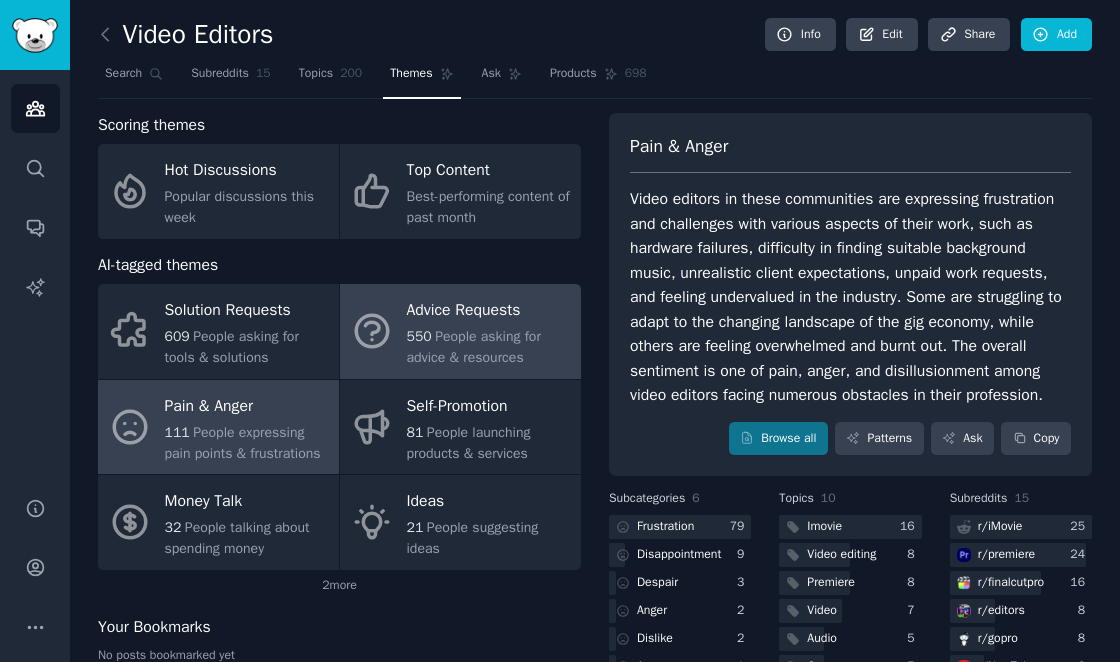 click on "Advice Requests" at bounding box center (489, 311) 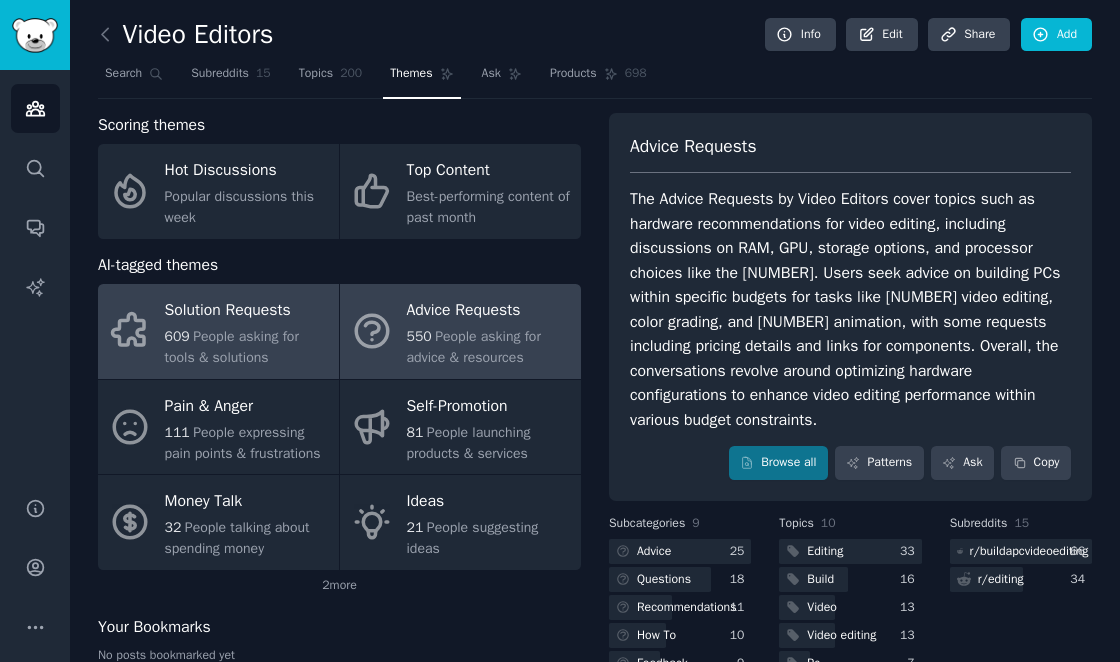 click on "Solution Requests" at bounding box center (247, 311) 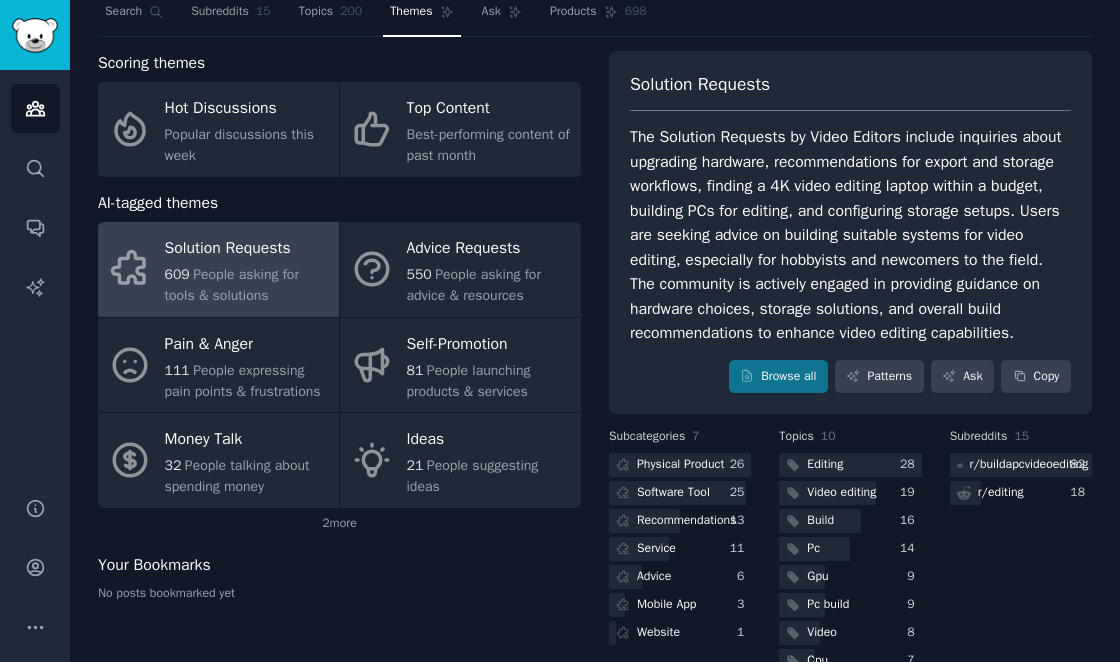 scroll, scrollTop: 0, scrollLeft: 0, axis: both 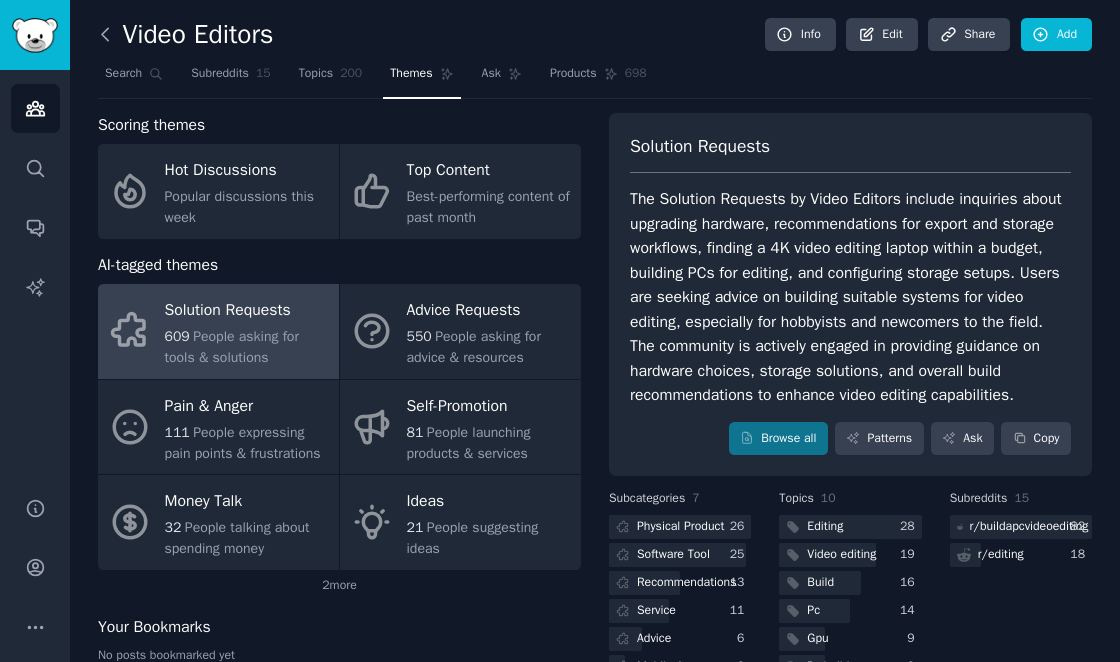 click 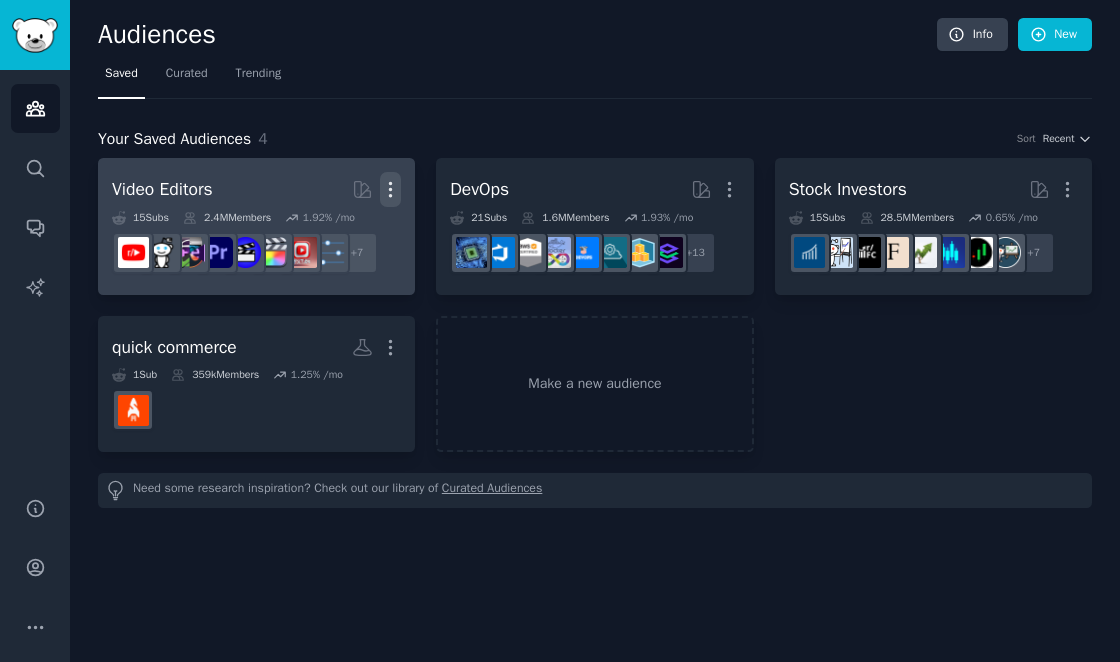 click 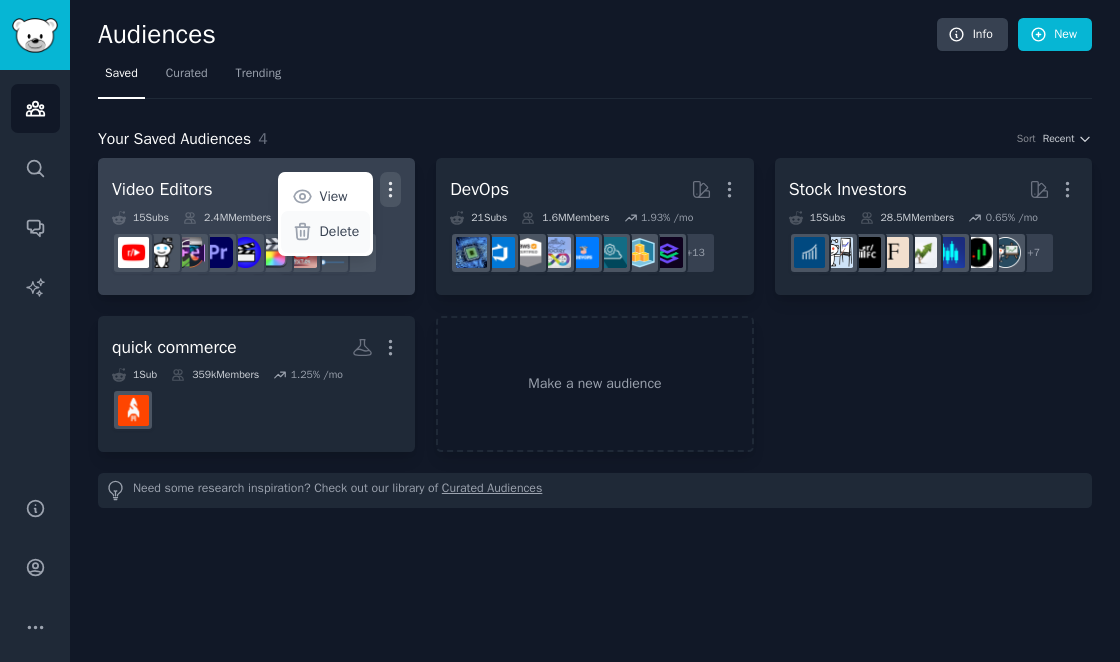 click on "Delete" at bounding box center [340, 231] 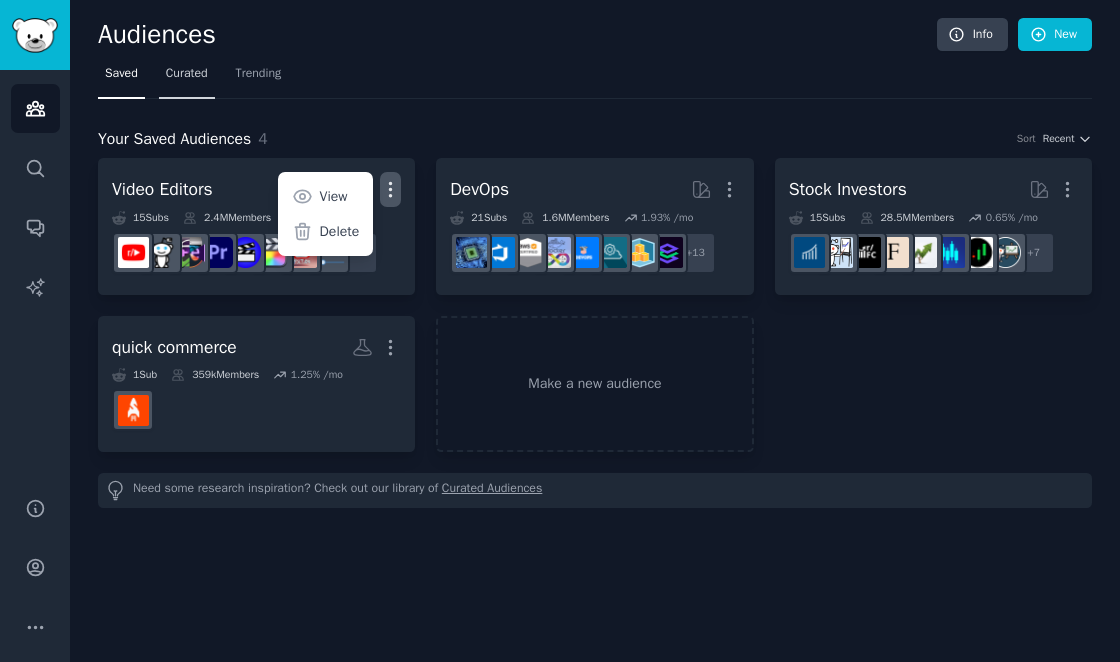 click on "Curated" at bounding box center (187, 74) 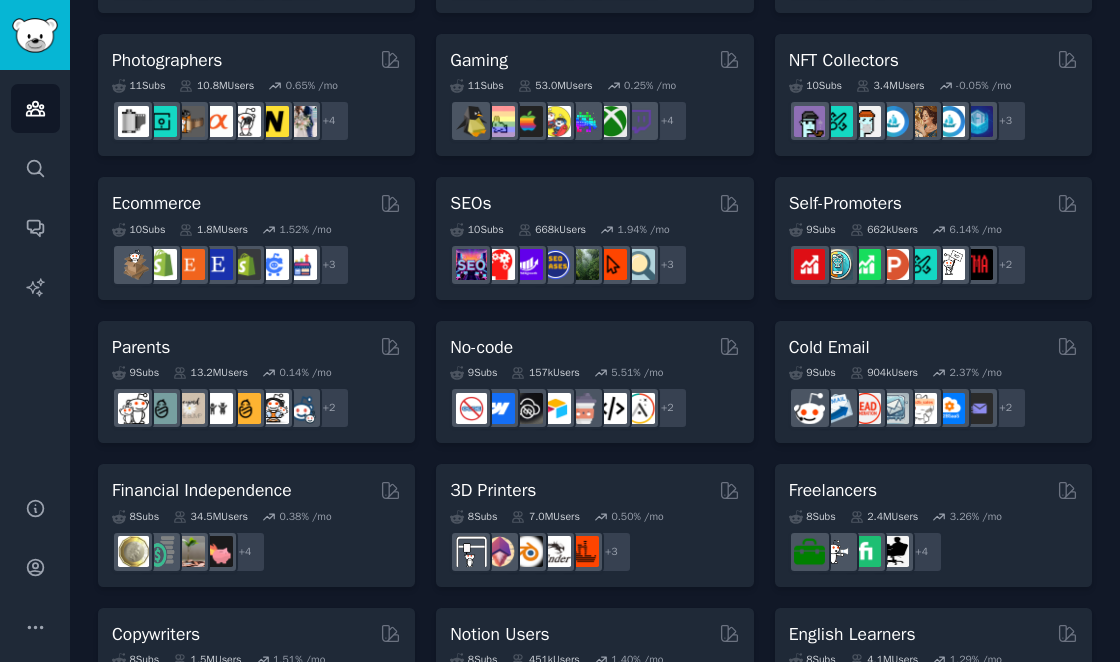 scroll, scrollTop: 846, scrollLeft: 0, axis: vertical 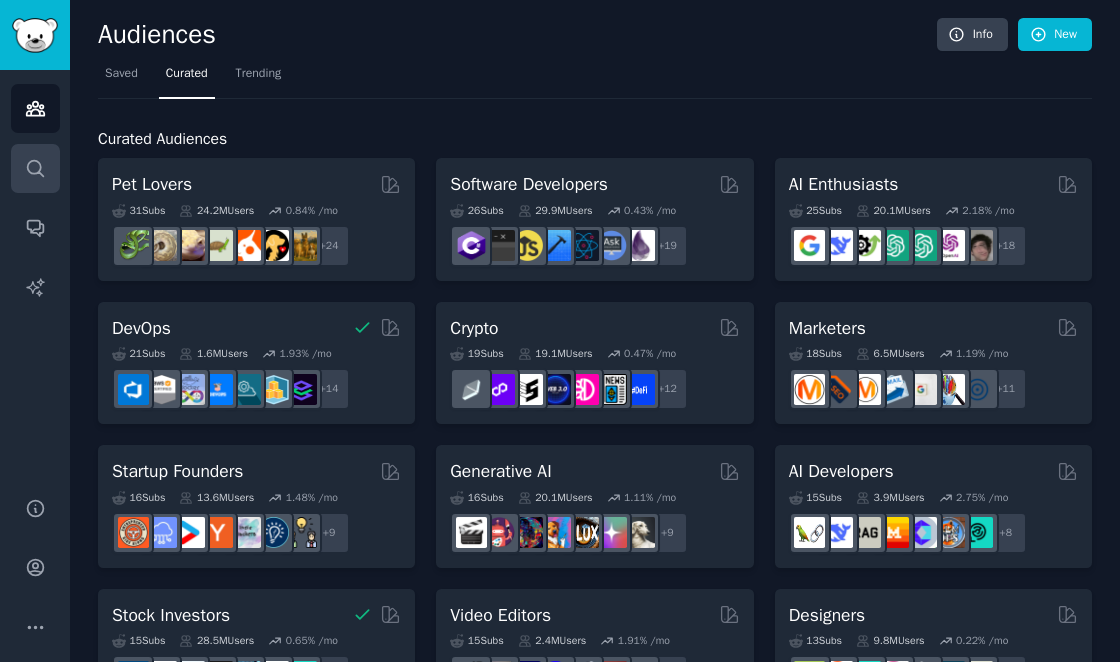 click 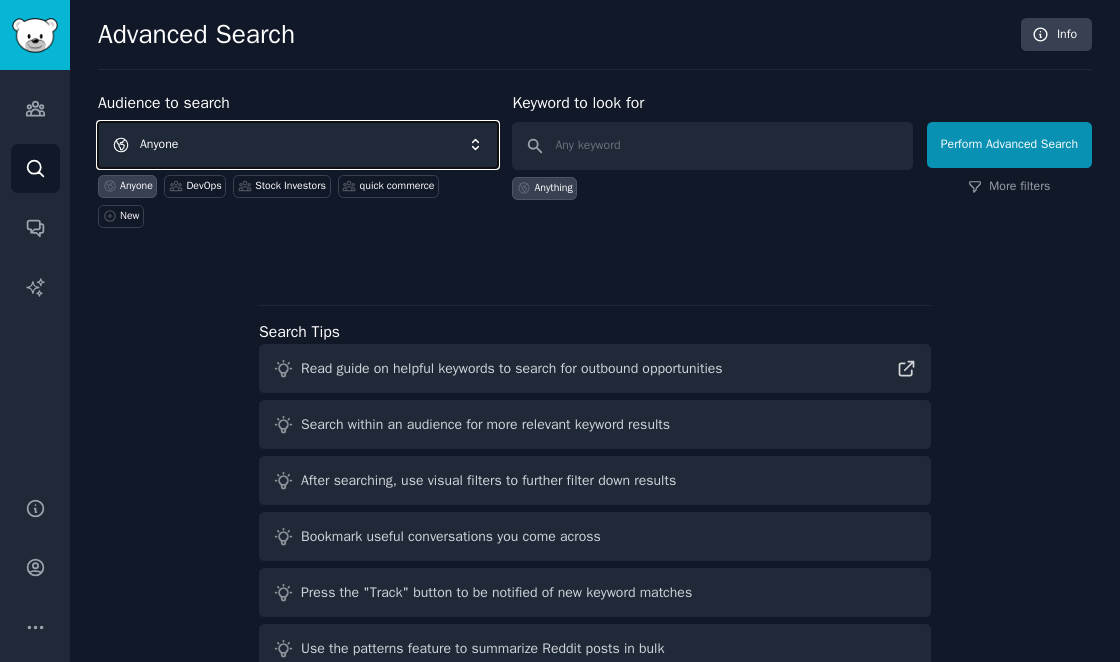 click on "Anyone" at bounding box center (298, 145) 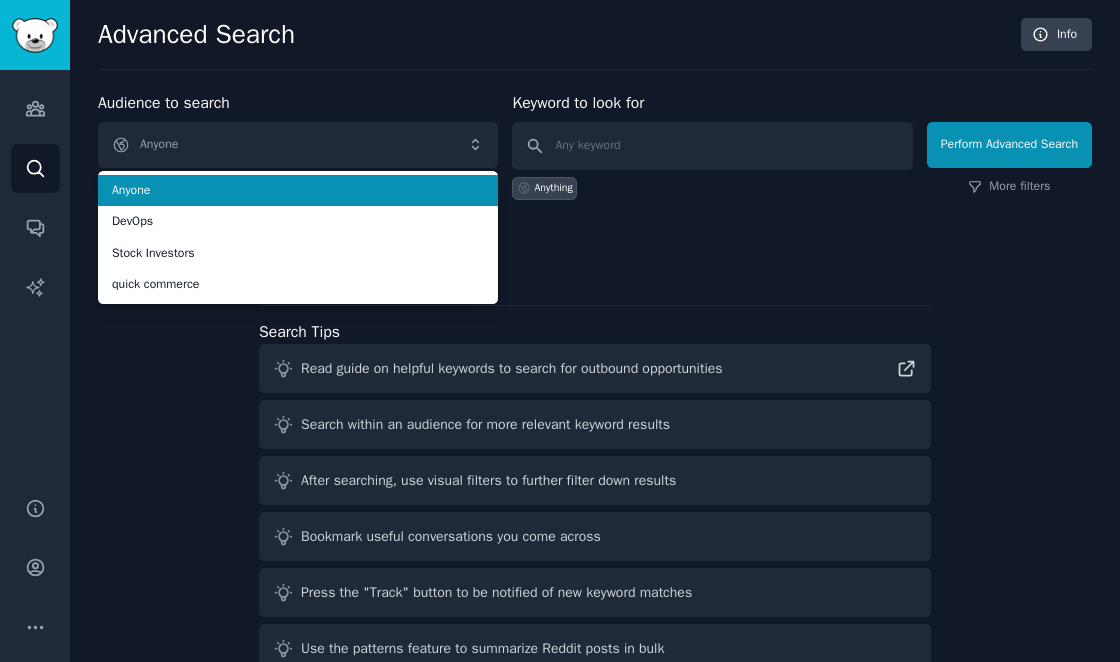 click on "Advanced Search Info" at bounding box center (595, 44) 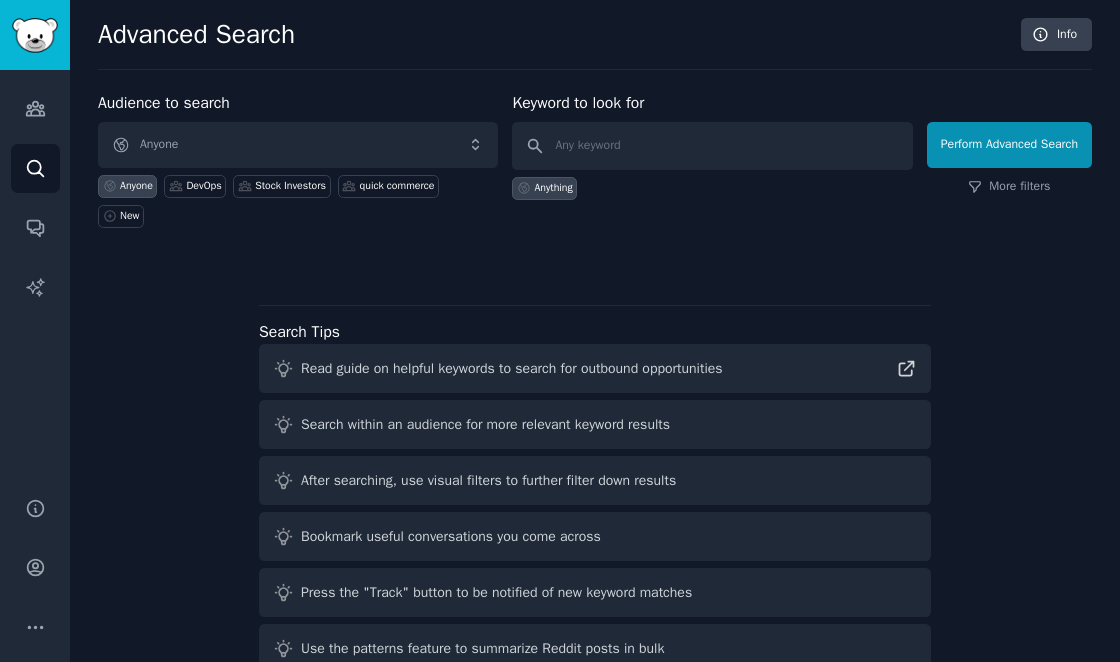 click on "Keyword to look for Anything" at bounding box center (712, 159) 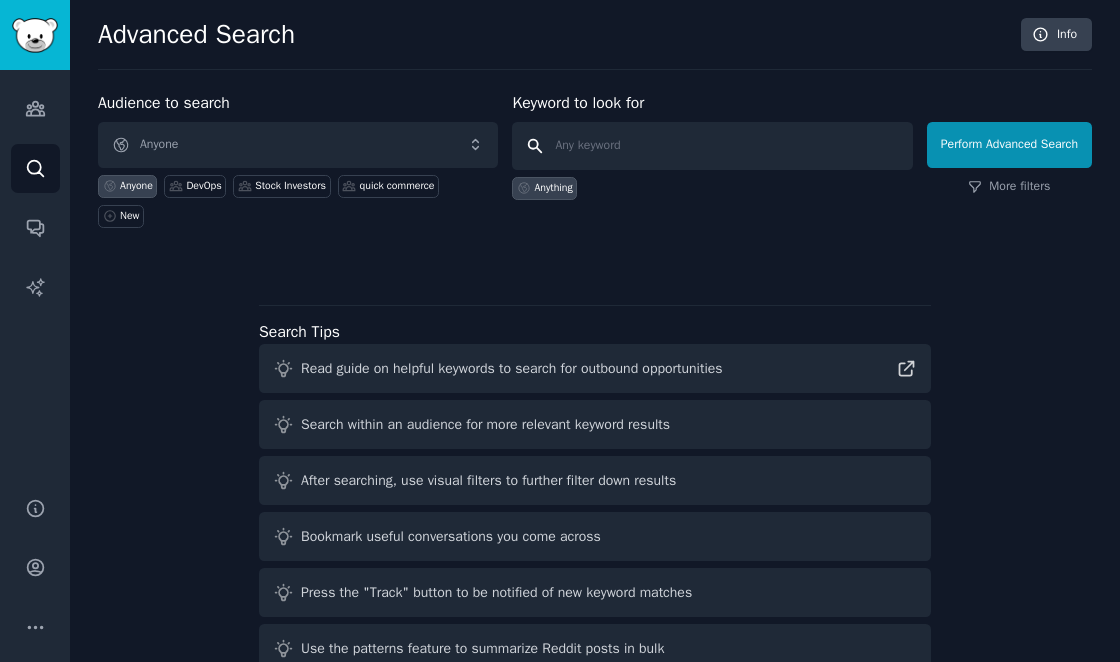 click at bounding box center [712, 146] 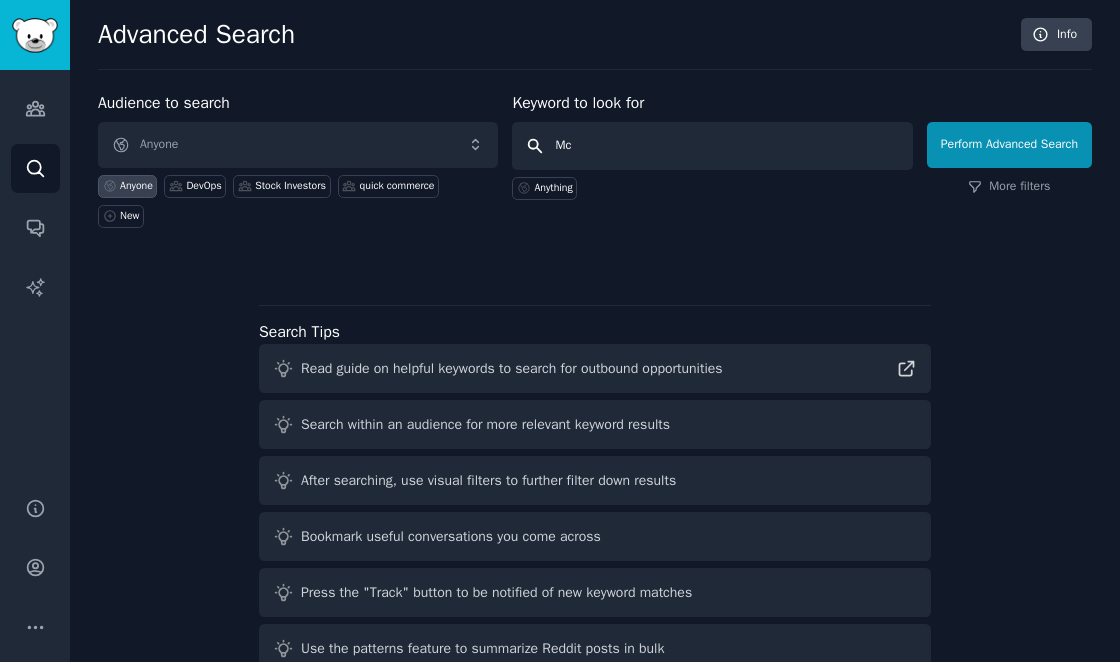 type on "Mcp" 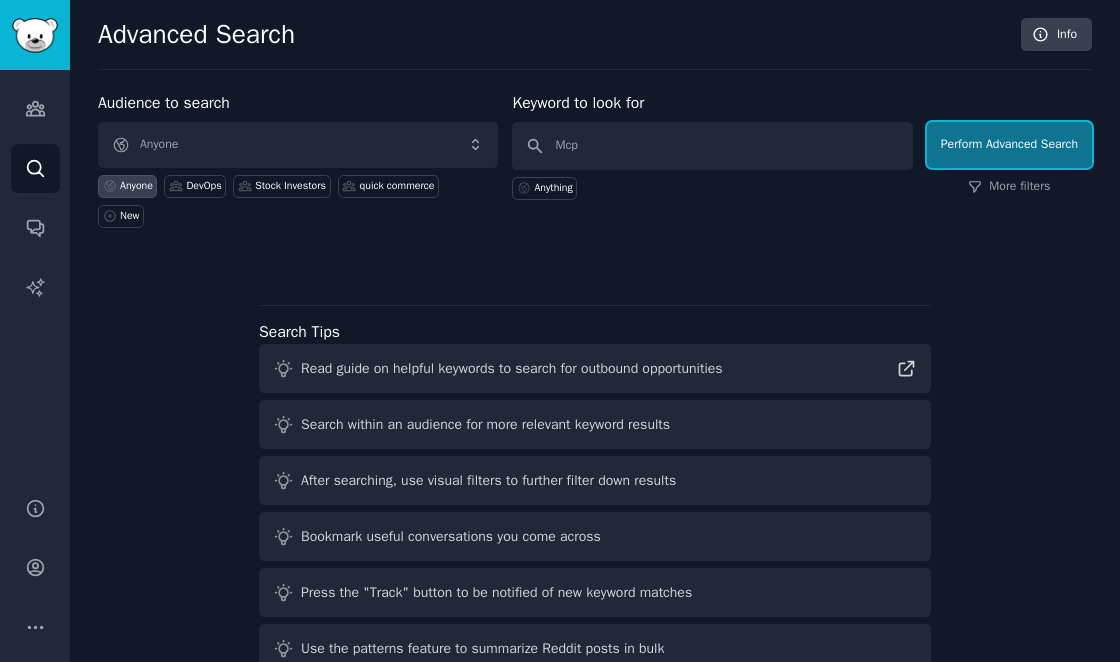 click on "Perform Advanced Search" at bounding box center [1009, 145] 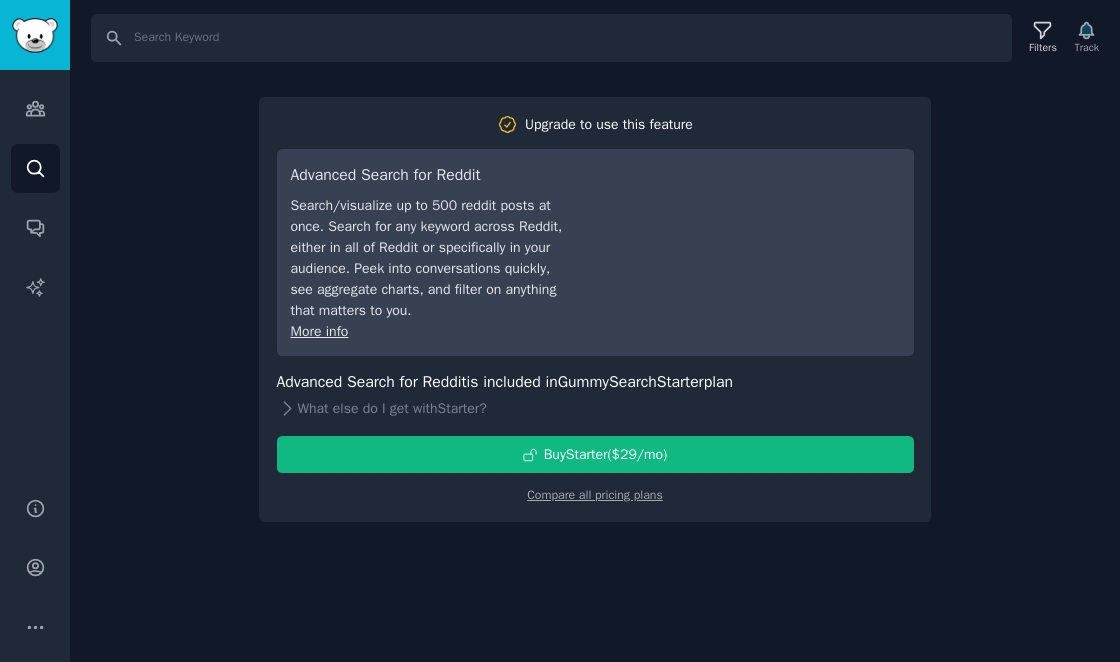 click on "Search Filters Track Upgrade to use this feature Advanced Search for Reddit Search/visualize up to 500 reddit posts at once. Search for any keyword across Reddit, either in all of Reddit or specifically in your audience. Peek into conversations quickly, see aggregate charts, and filter on anything that matters to you. More info Advanced Search for Reddit  is included in  GummySearch  Starter  plan What else do I get with  Starter ? Buy  Starter  ($ 29 /mo ) Compare all pricing plans" at bounding box center (595, 331) 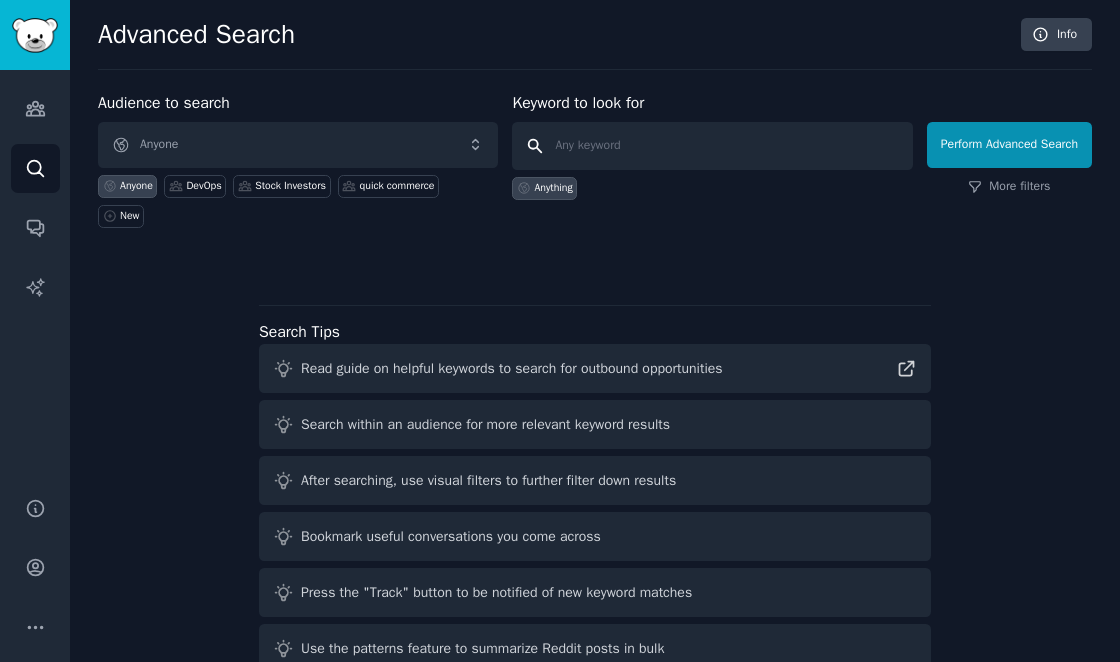click at bounding box center [712, 146] 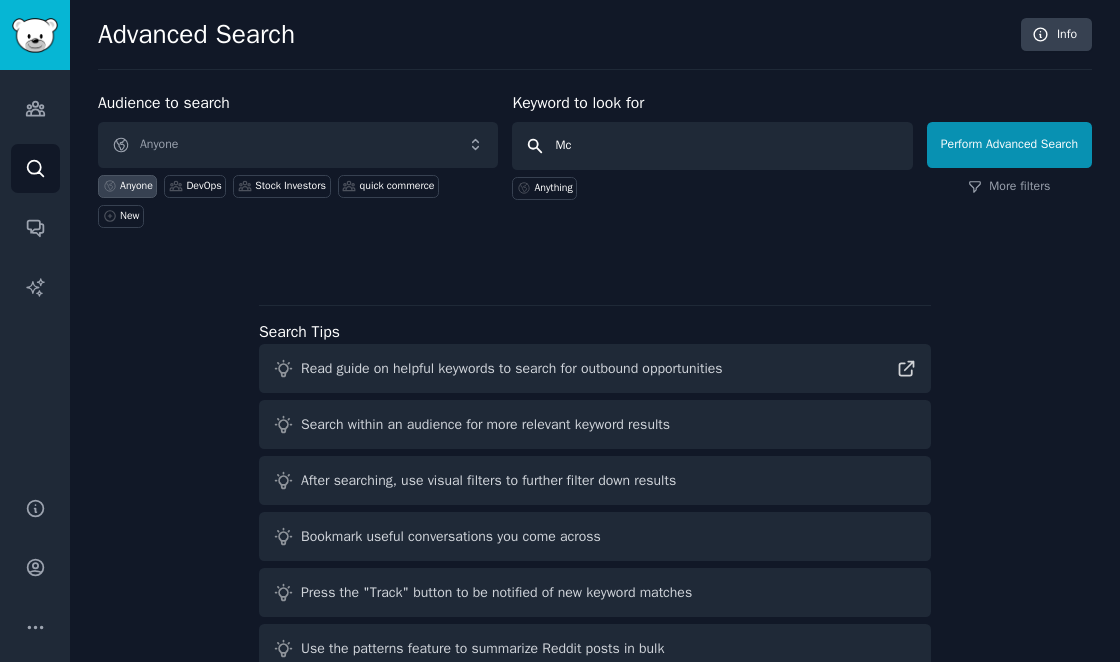 type on "Mcp" 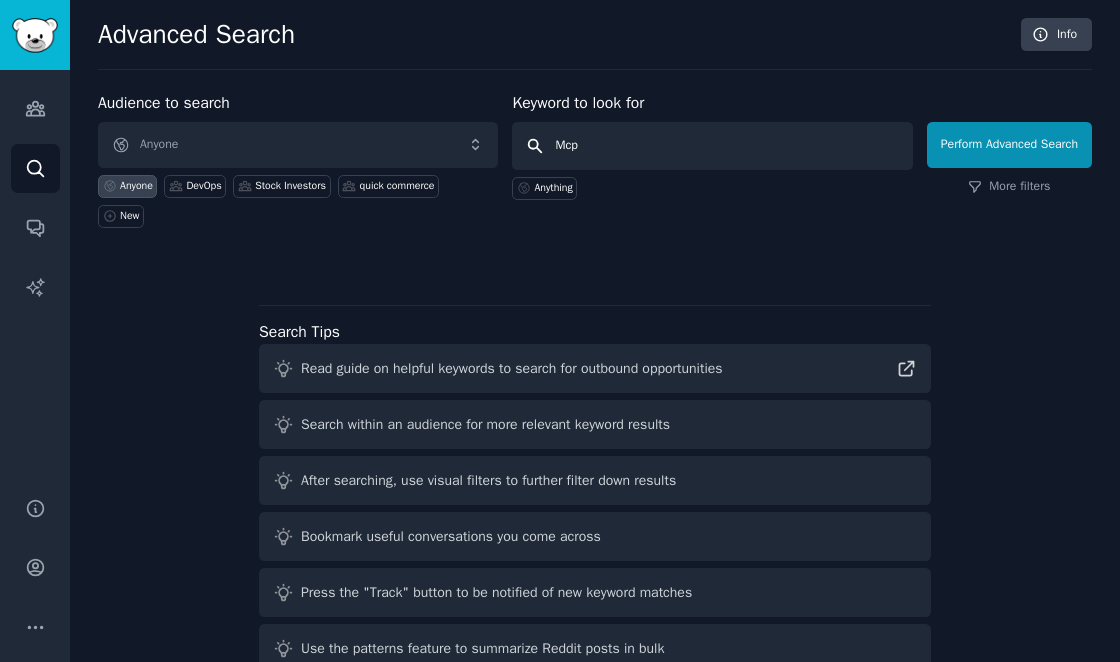 click on "Perform Advanced Search" at bounding box center (1009, 145) 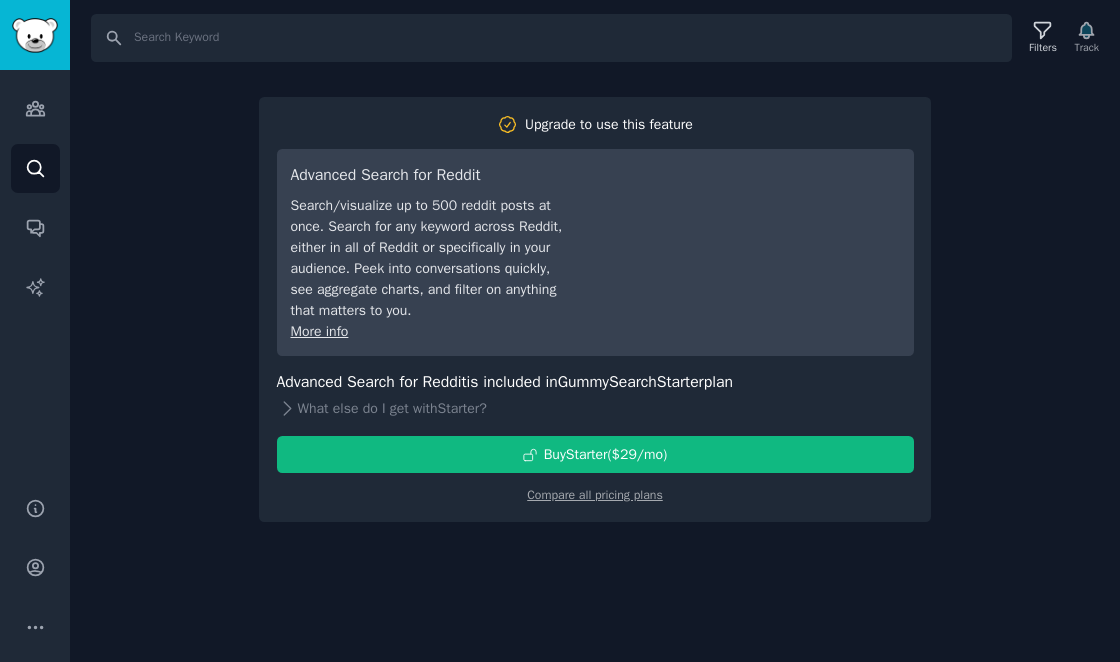click on "Search Filters Track Upgrade to use this feature Advanced Search for Reddit Search/visualize up to 500 reddit posts at once. Search for any keyword across Reddit, either in all of Reddit or specifically in your audience. Peek into conversations quickly, see aggregate charts, and filter on anything that matters to you. More info Advanced Search for Reddit  is included in  GummySearch  Starter  plan What else do I get with  Starter ? Buy  Starter  ($ 29 /mo ) Compare all pricing plans" at bounding box center [595, 331] 